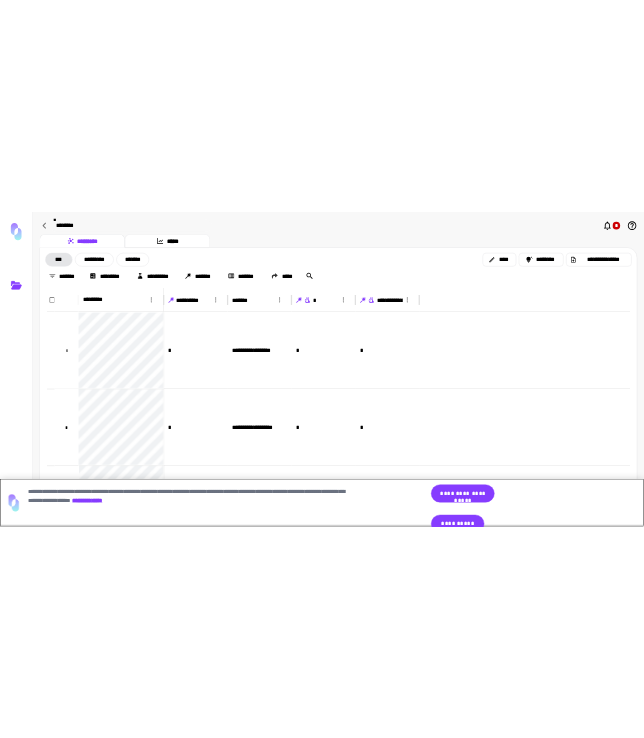scroll, scrollTop: 0, scrollLeft: 0, axis: both 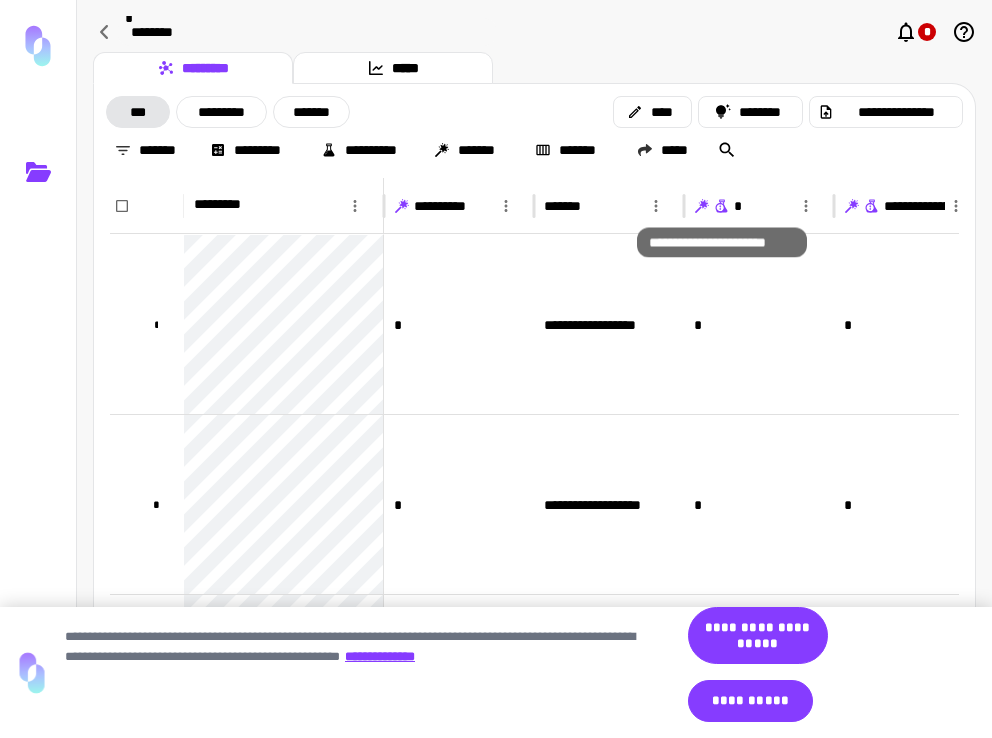 click 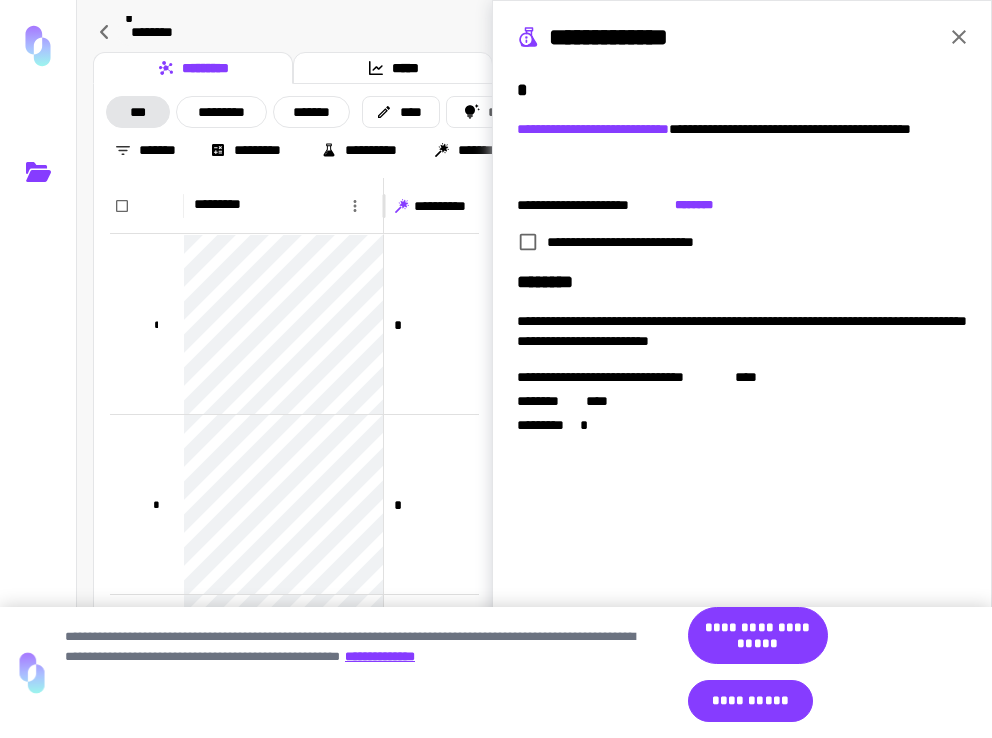 type 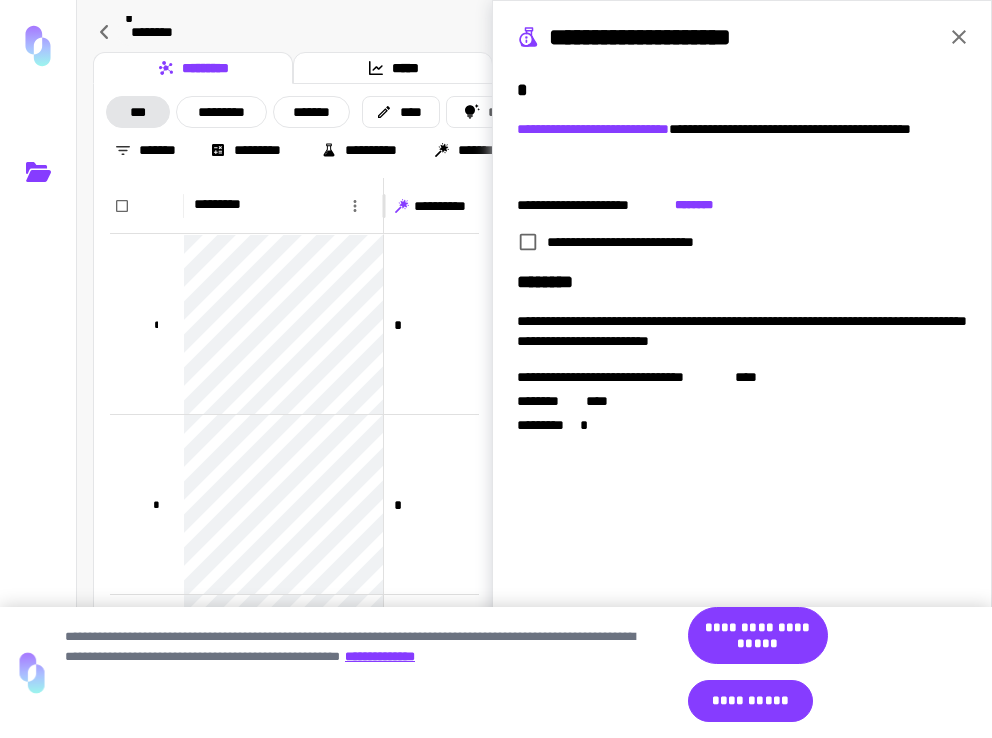 click on "**********" at bounding box center (593, 129) 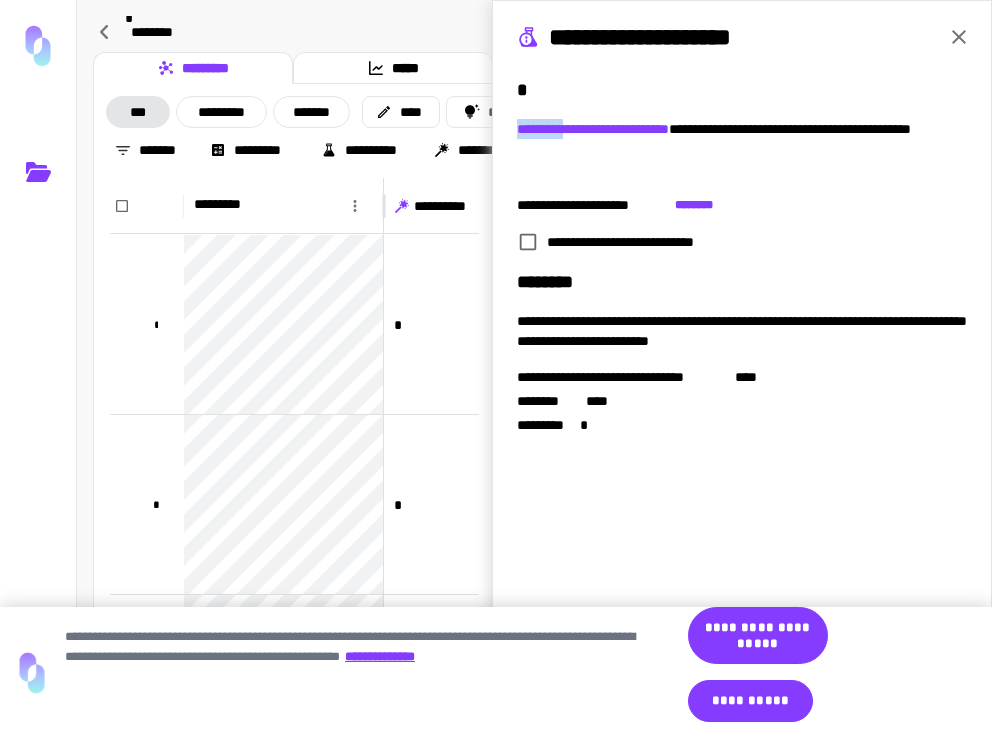 click on "**********" at bounding box center (593, 129) 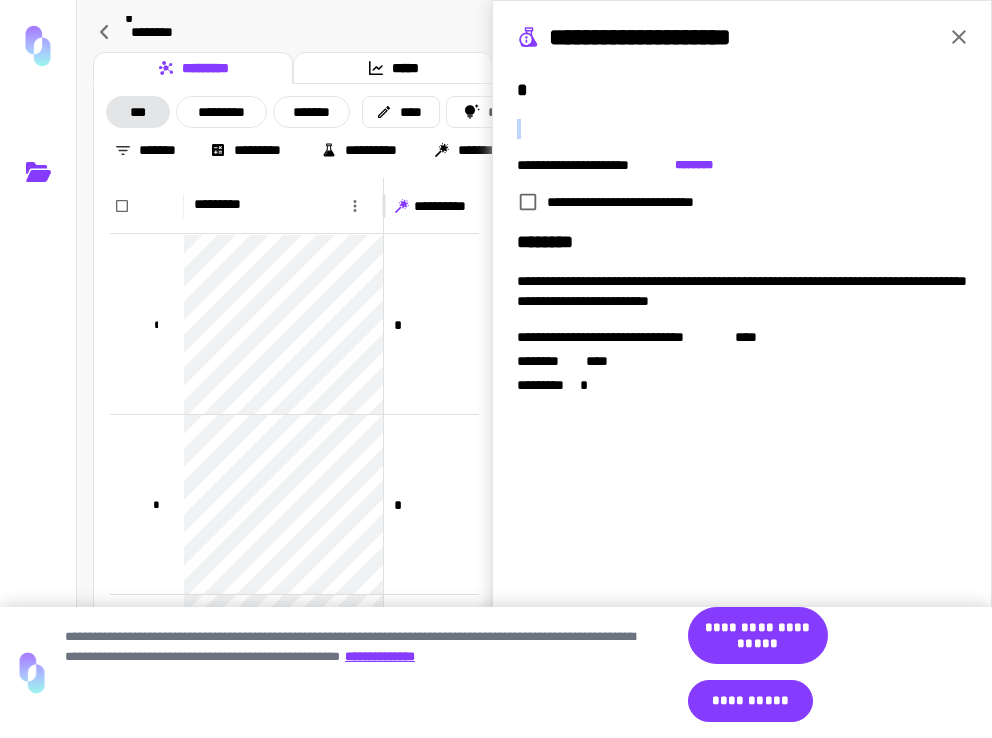 drag, startPoint x: 535, startPoint y: 125, endPoint x: 580, endPoint y: 116, distance: 45.891174 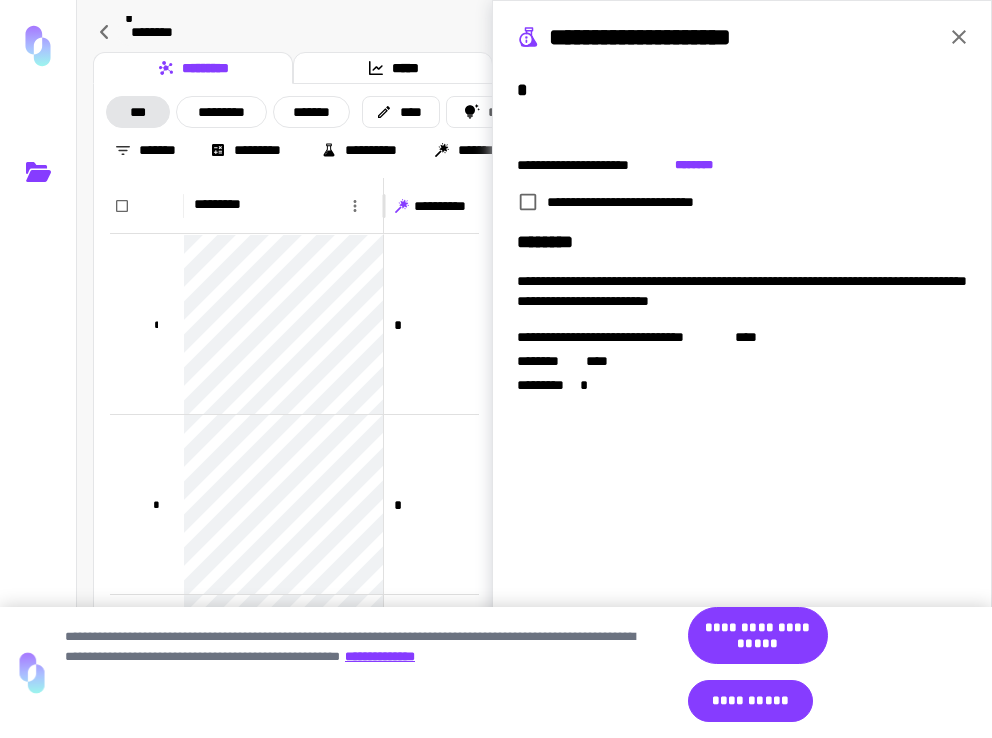 click on "**********" at bounding box center (742, 291) 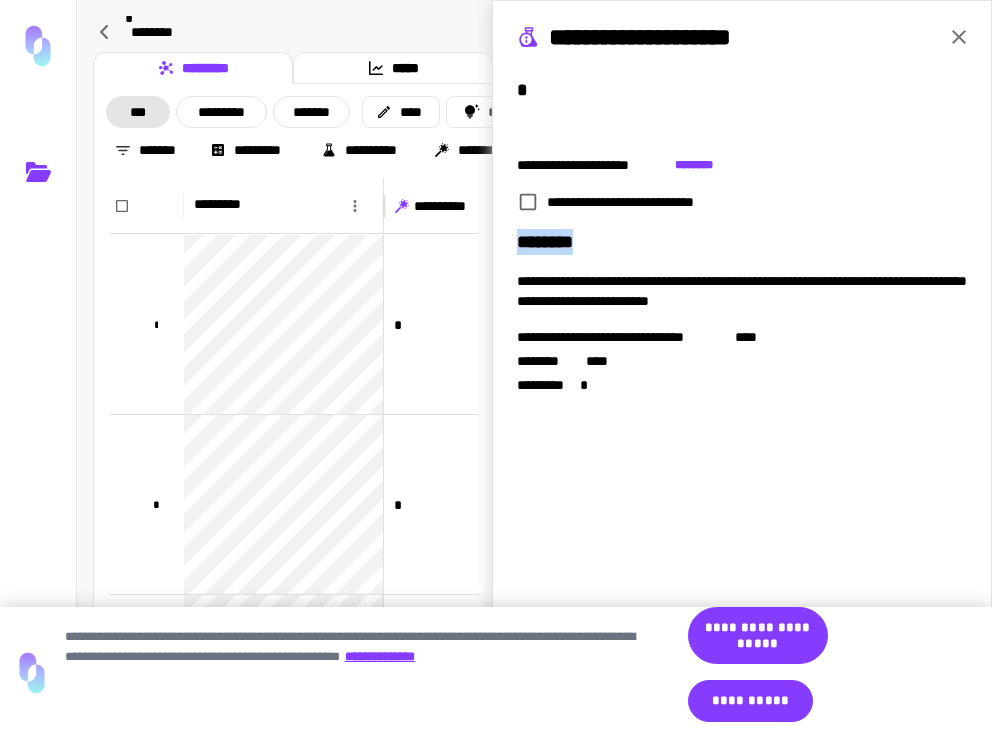 click on "********" at bounding box center [742, 242] 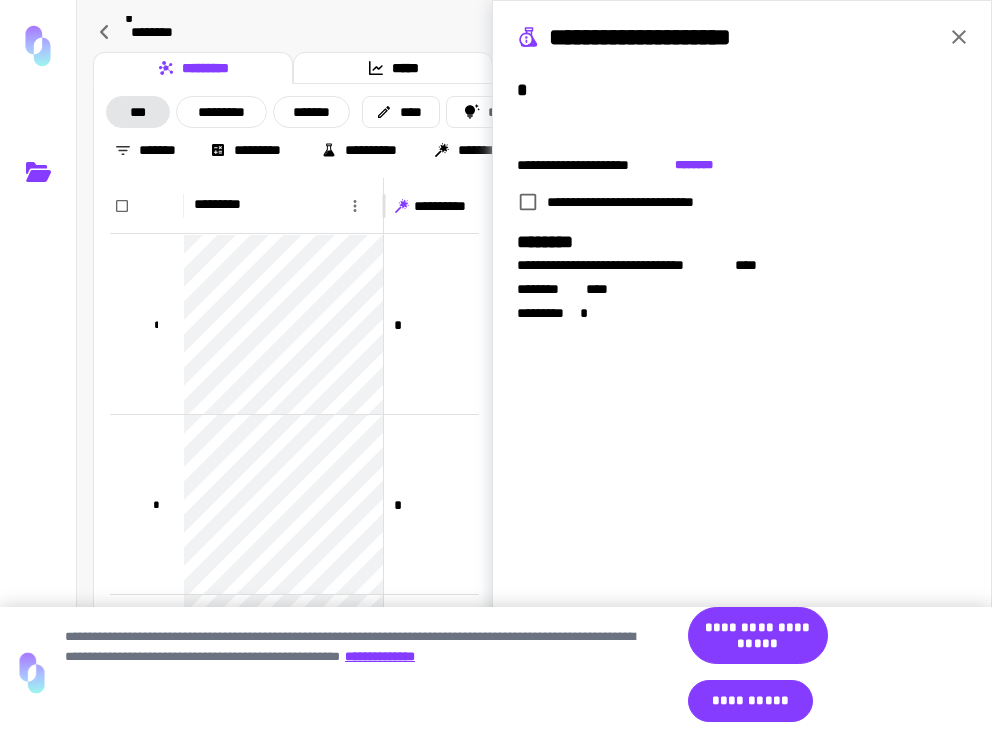 click on "**********" at bounding box center (742, 369) 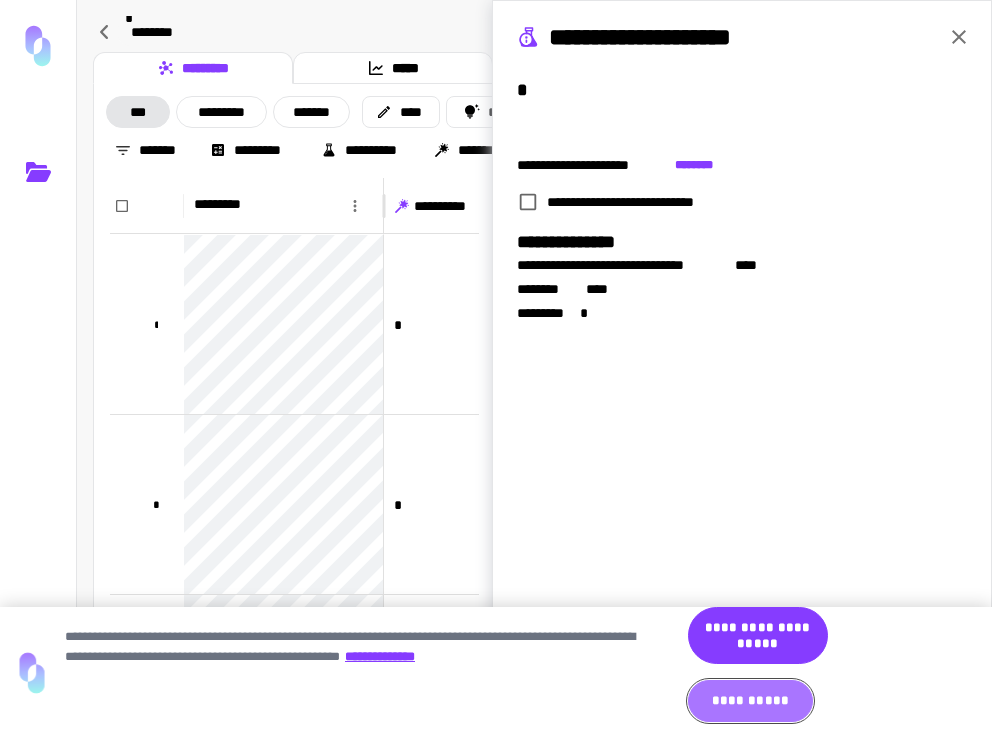 click on "**********" at bounding box center (750, 701) 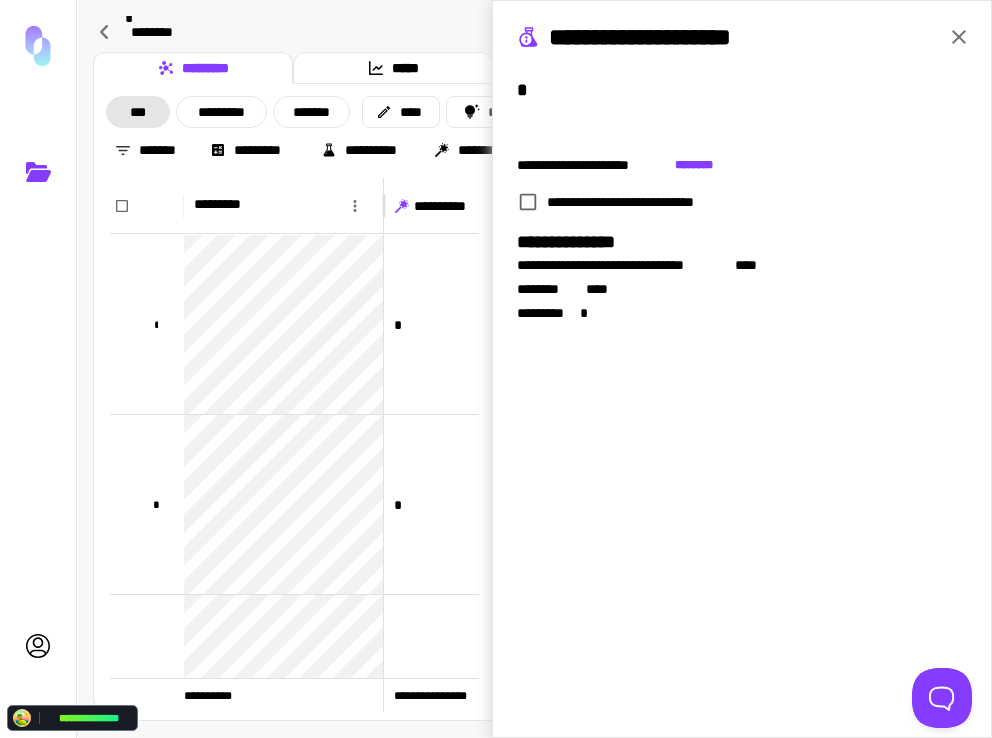 click on "*" at bounding box center (742, 90) 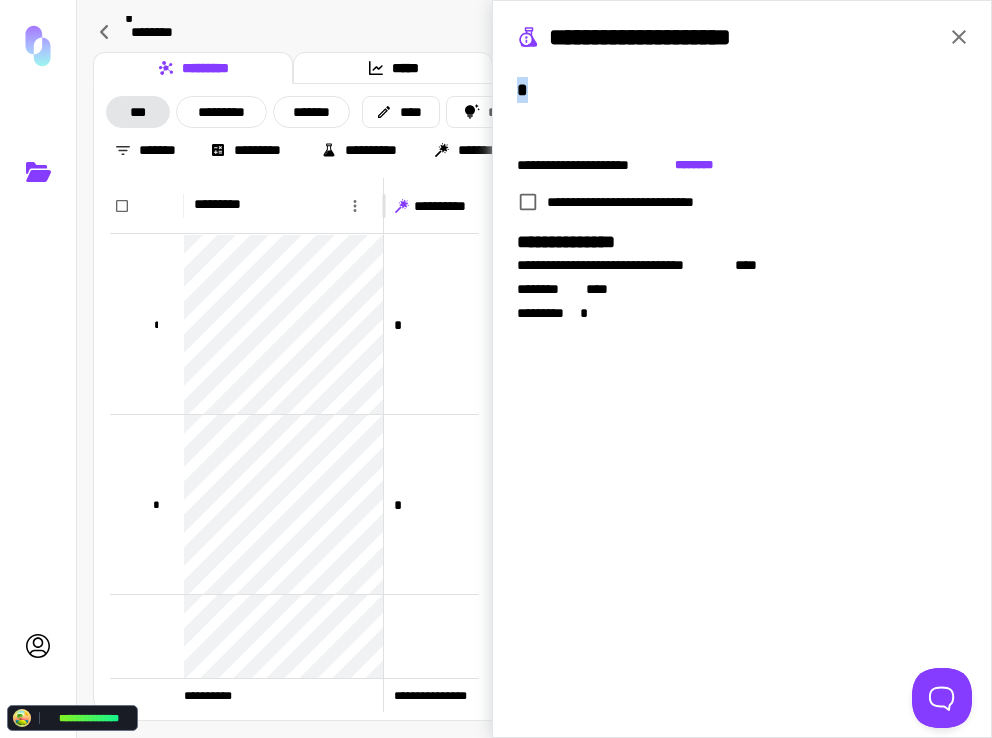 click on "*" at bounding box center [742, 90] 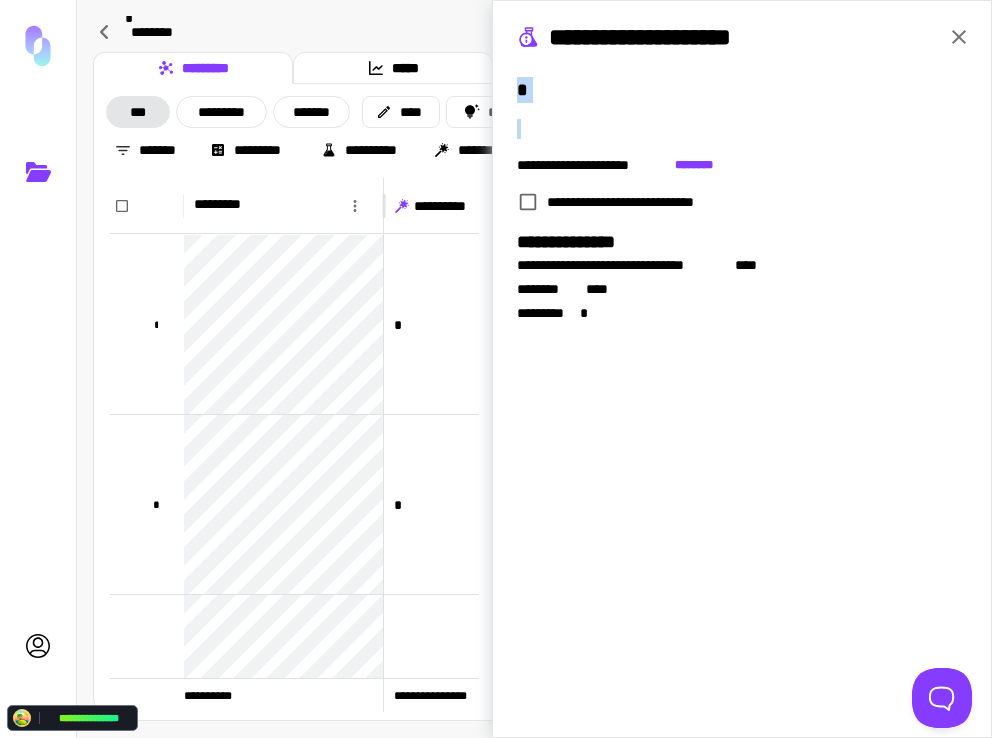 drag, startPoint x: 525, startPoint y: 125, endPoint x: 635, endPoint y: 141, distance: 111.15755 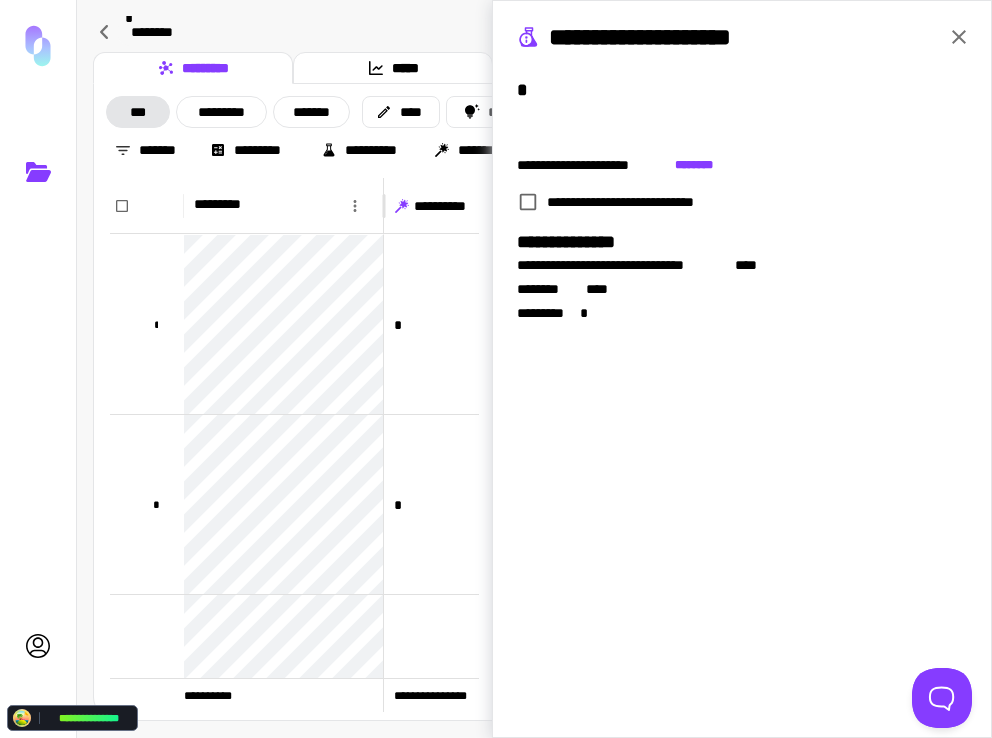 click on "**********" at bounding box center (742, 39) 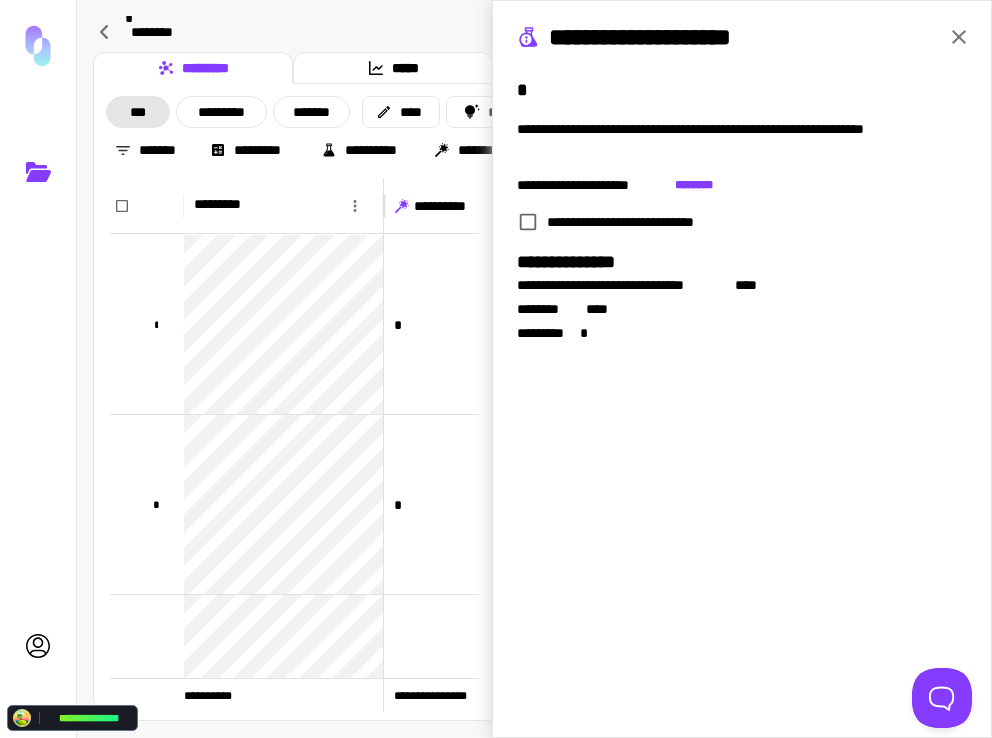 click on "**********" at bounding box center [742, 262] 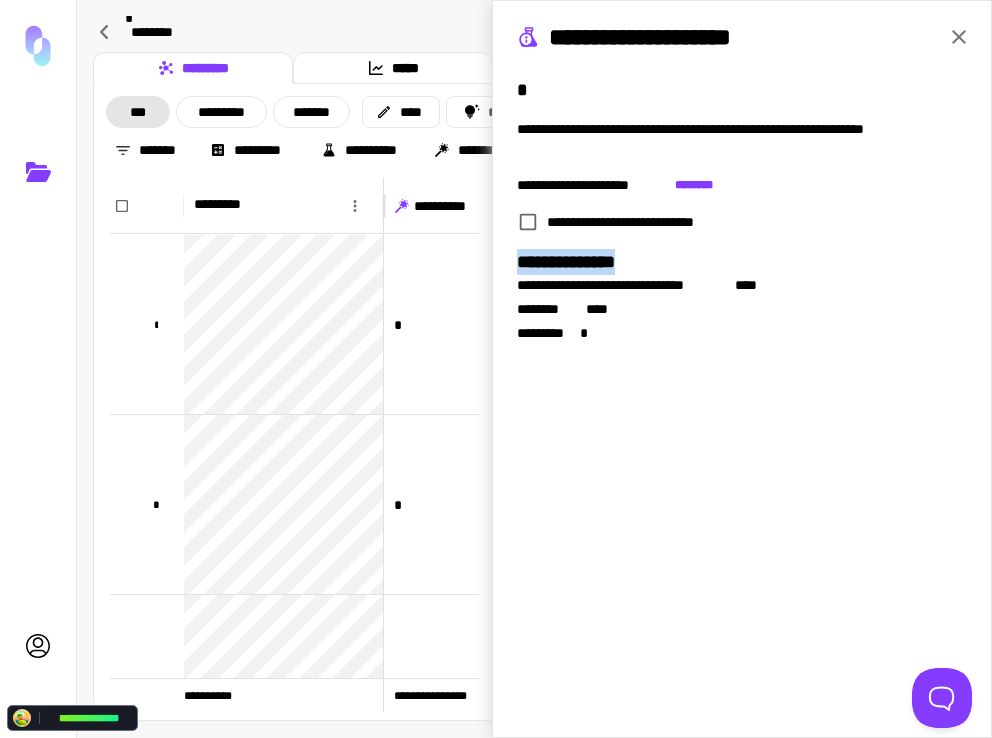 click on "**********" at bounding box center [742, 262] 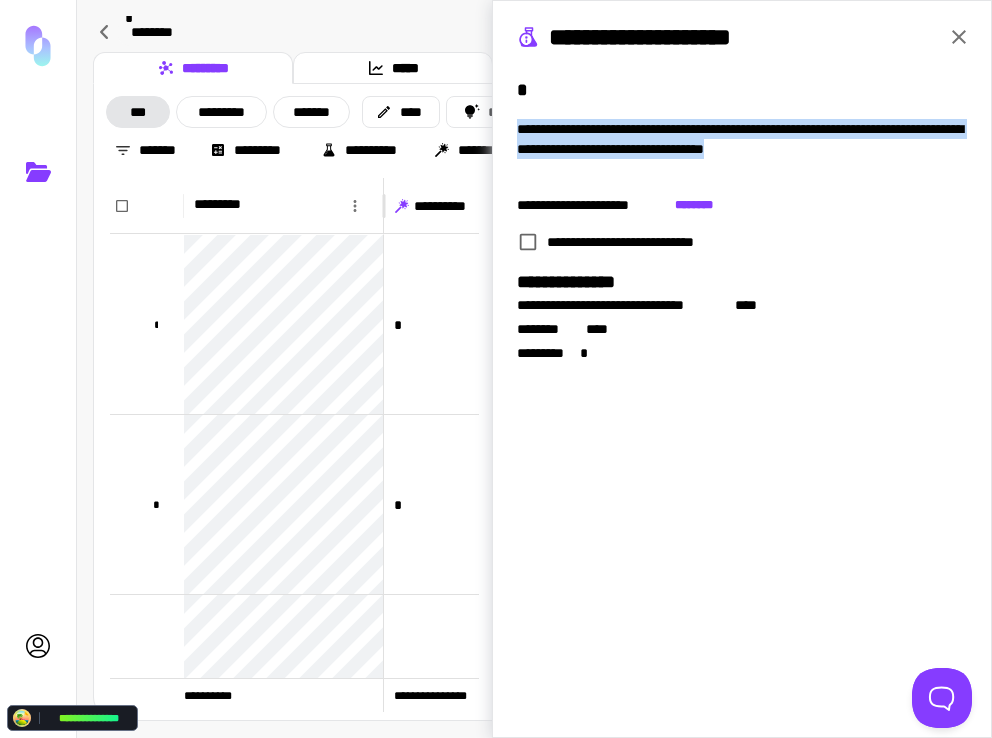 drag, startPoint x: 891, startPoint y: 149, endPoint x: 505, endPoint y: 136, distance: 386.21884 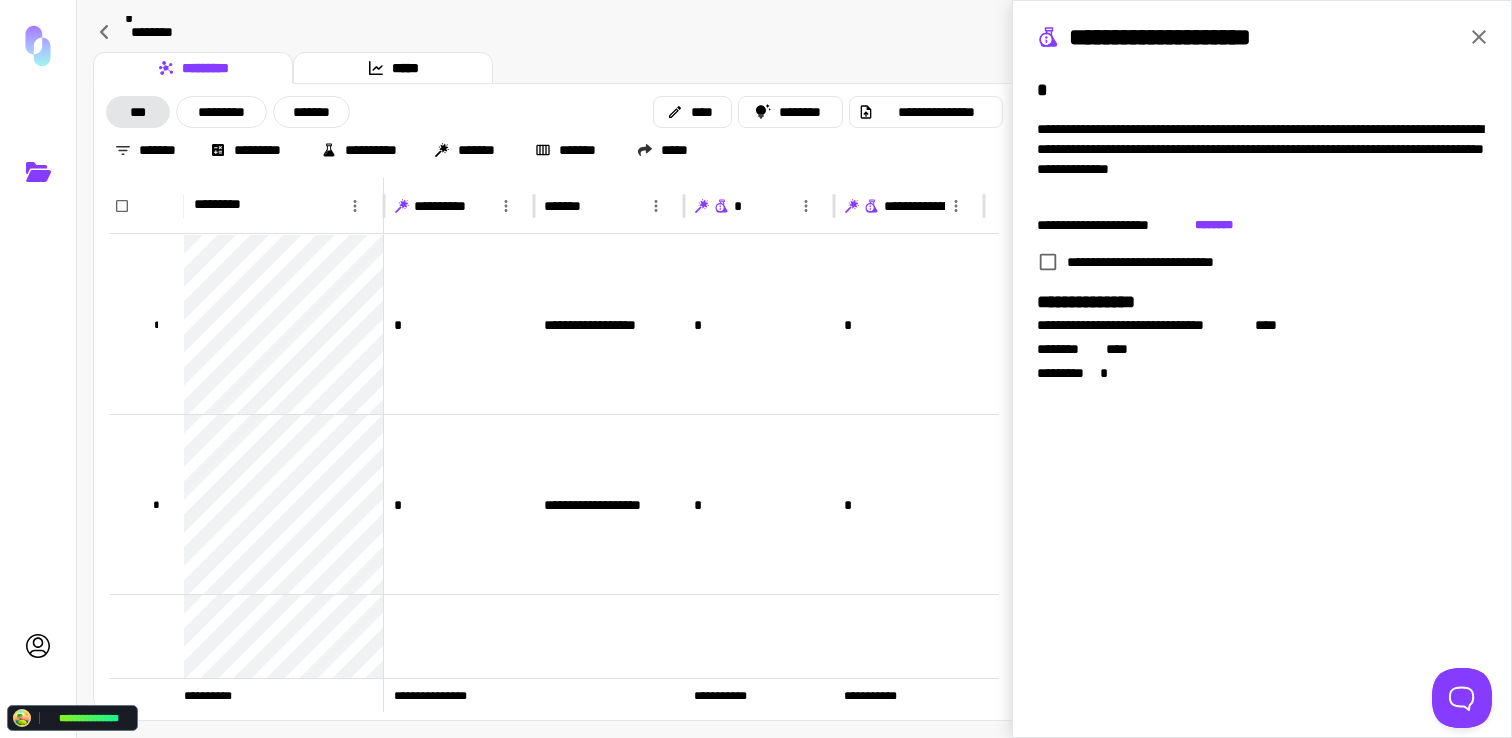click on "**********" at bounding box center (1107, 225) 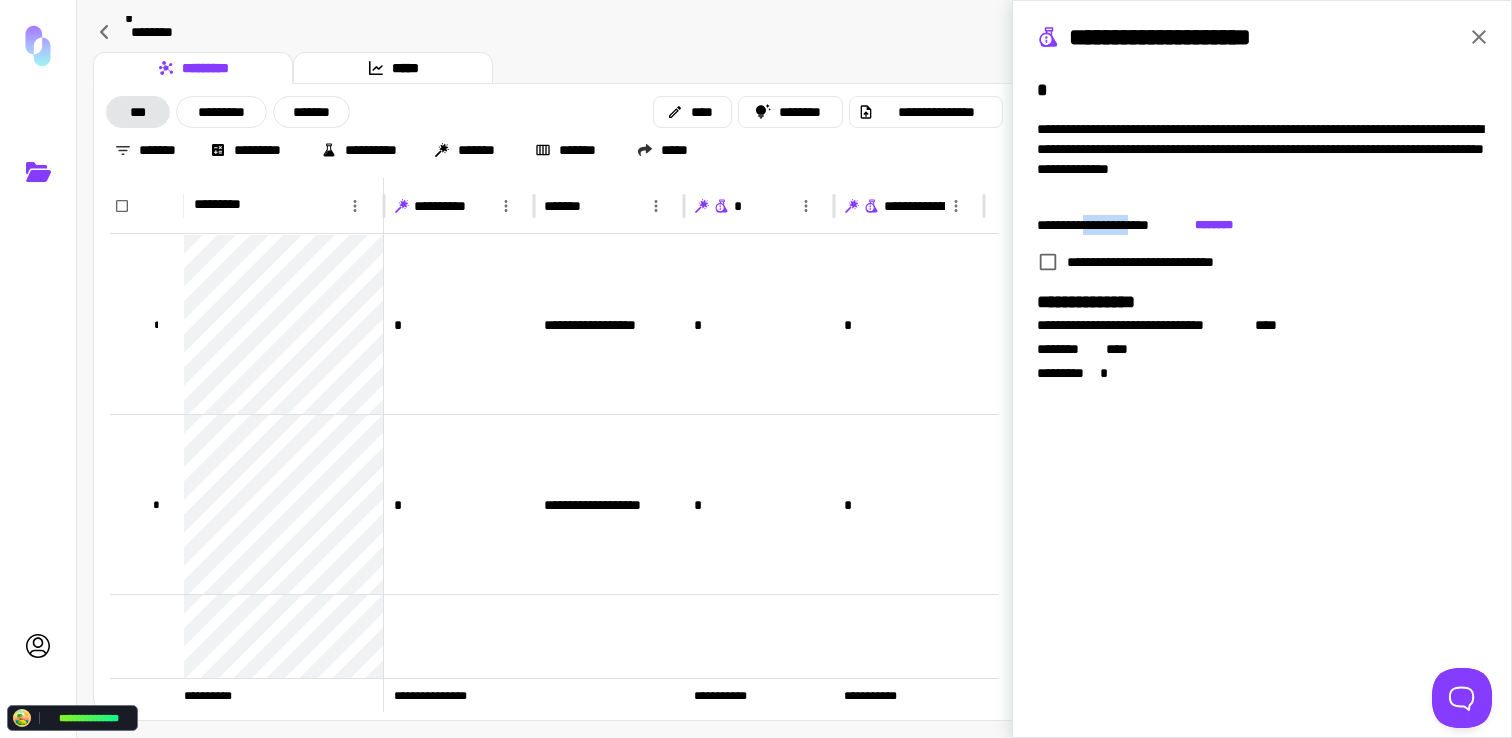 click on "**********" at bounding box center [1107, 225] 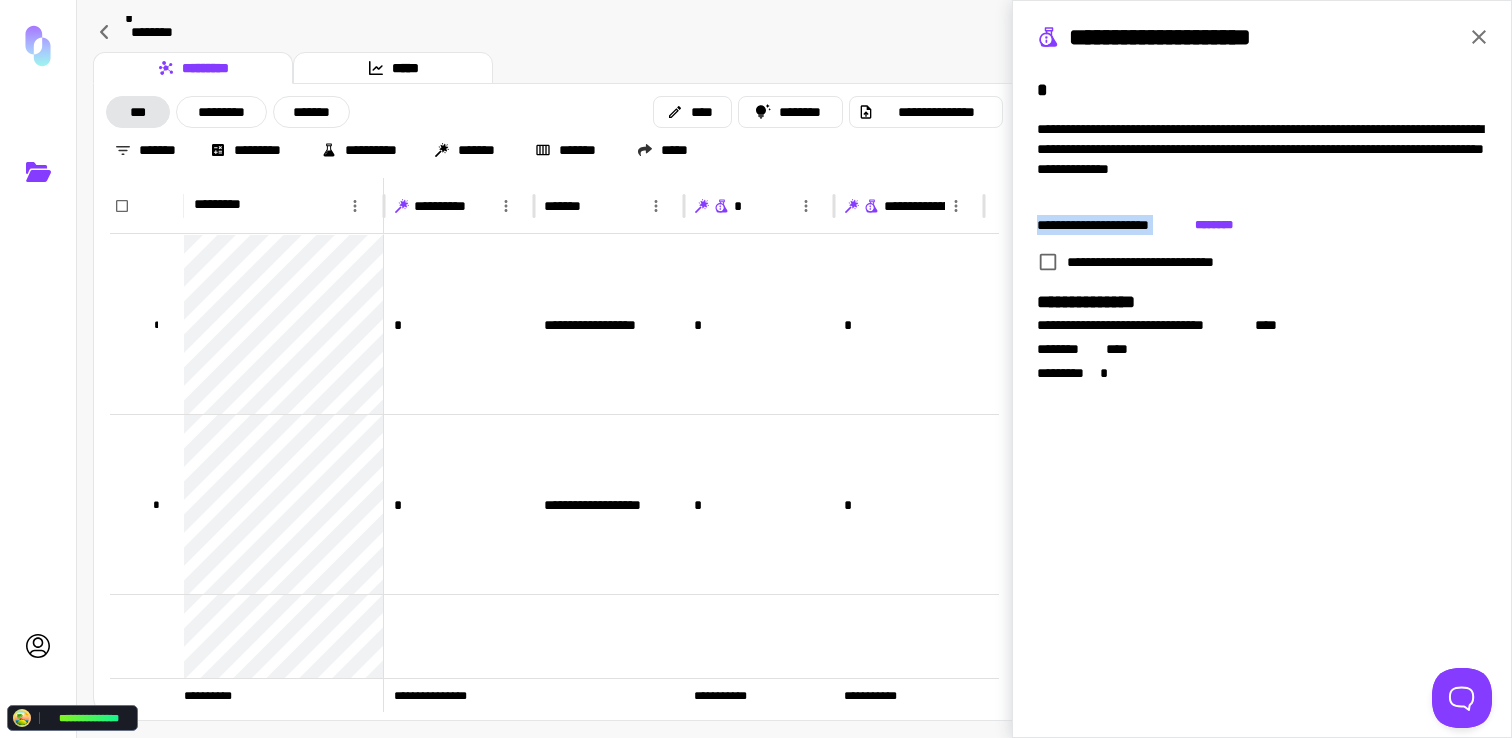 click on "**********" at bounding box center [1107, 225] 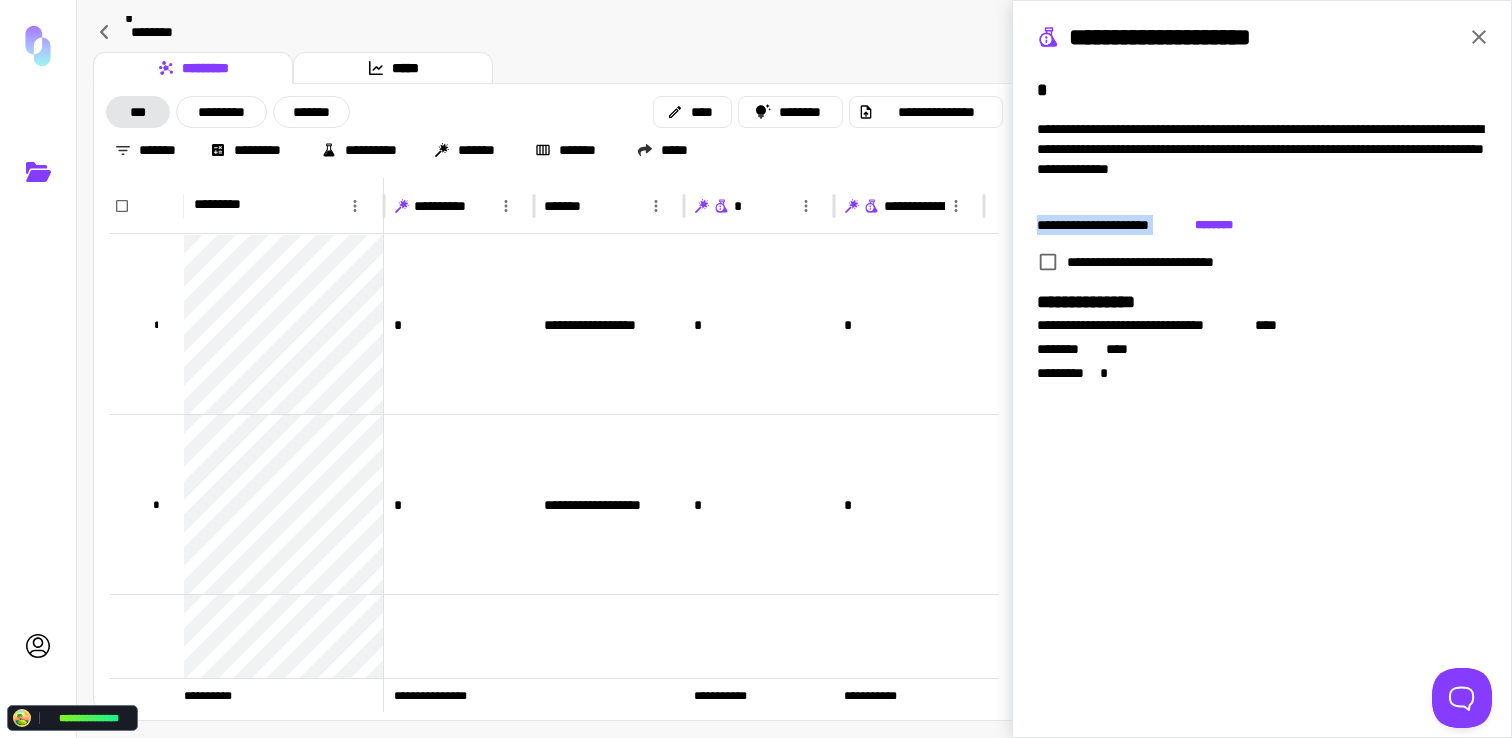 click on "**********" at bounding box center (1107, 225) 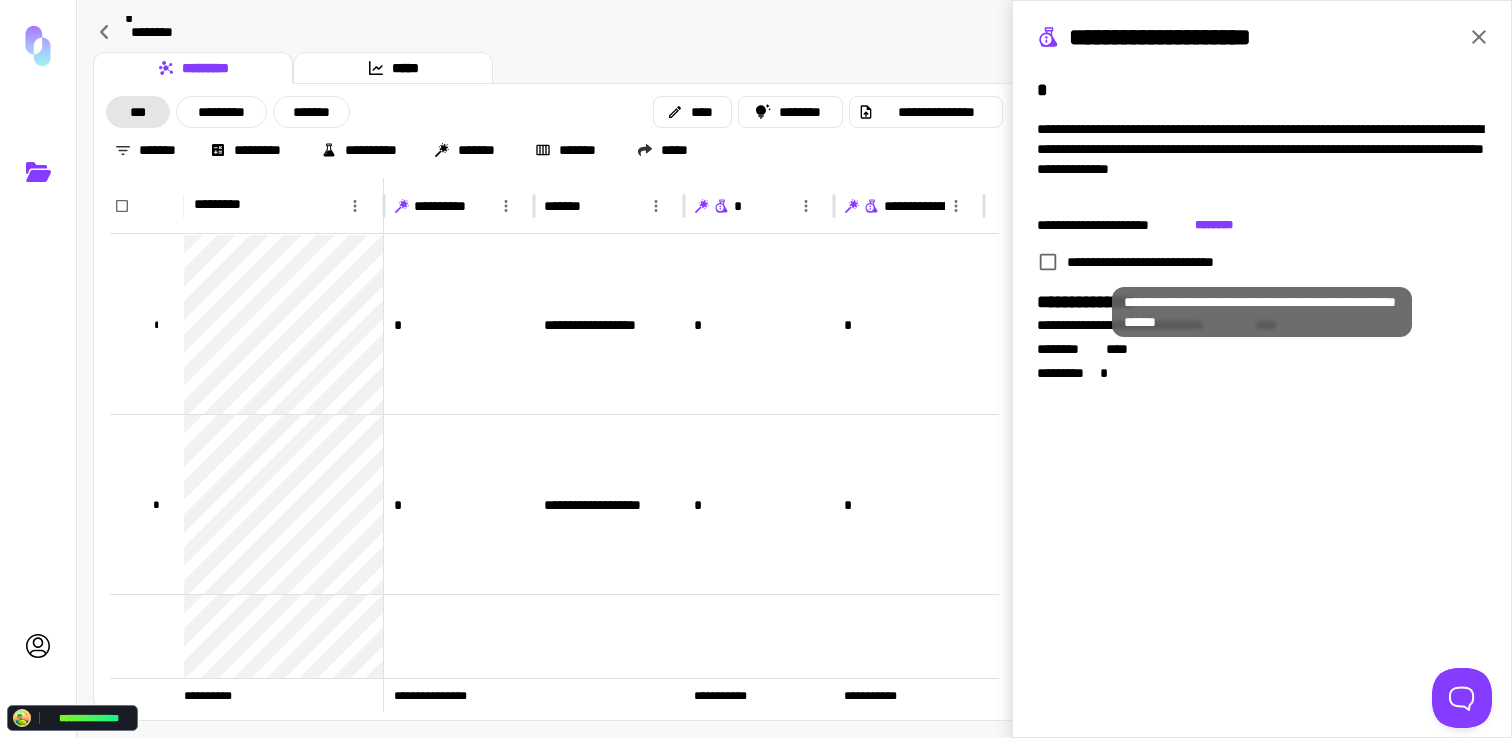 click on "**********" at bounding box center [1156, 262] 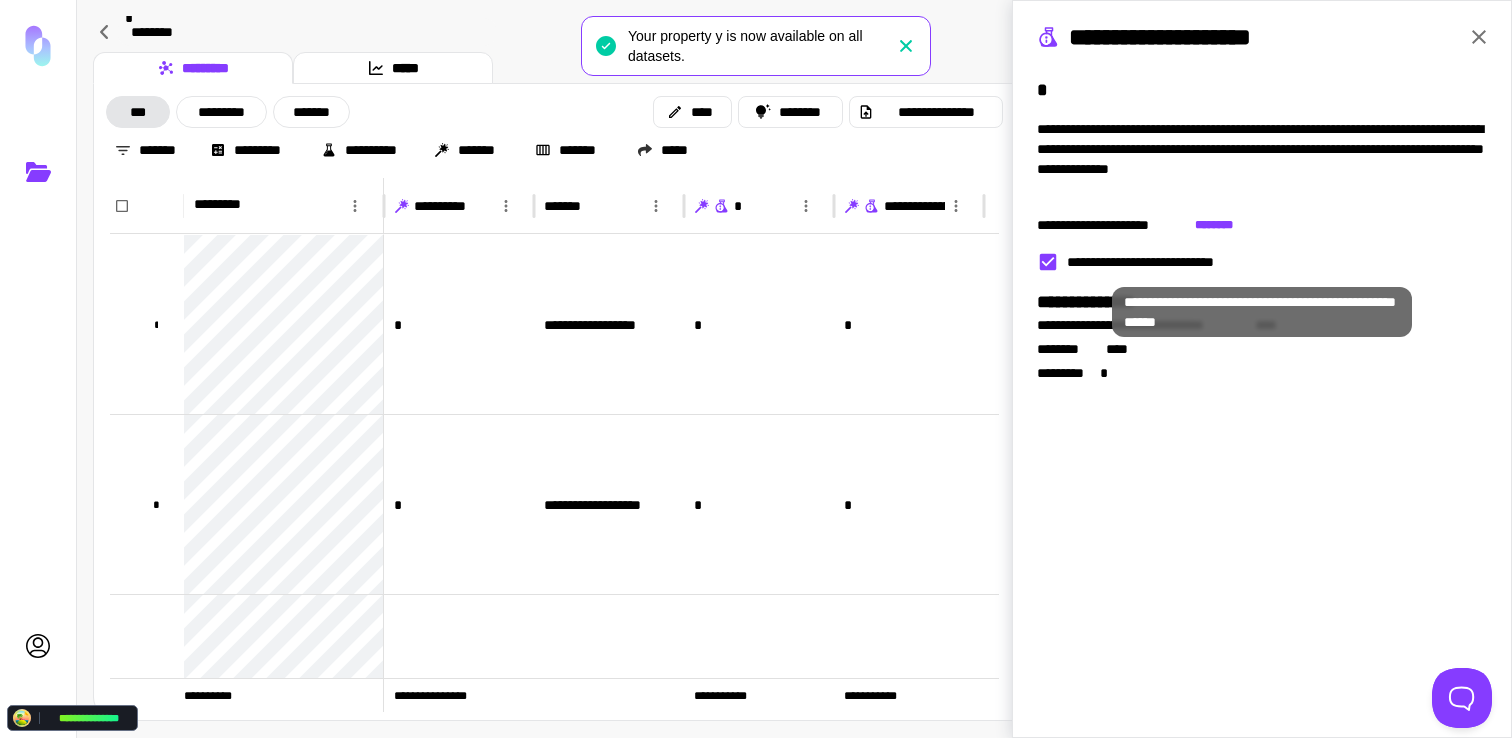 click on "**********" at bounding box center [1156, 262] 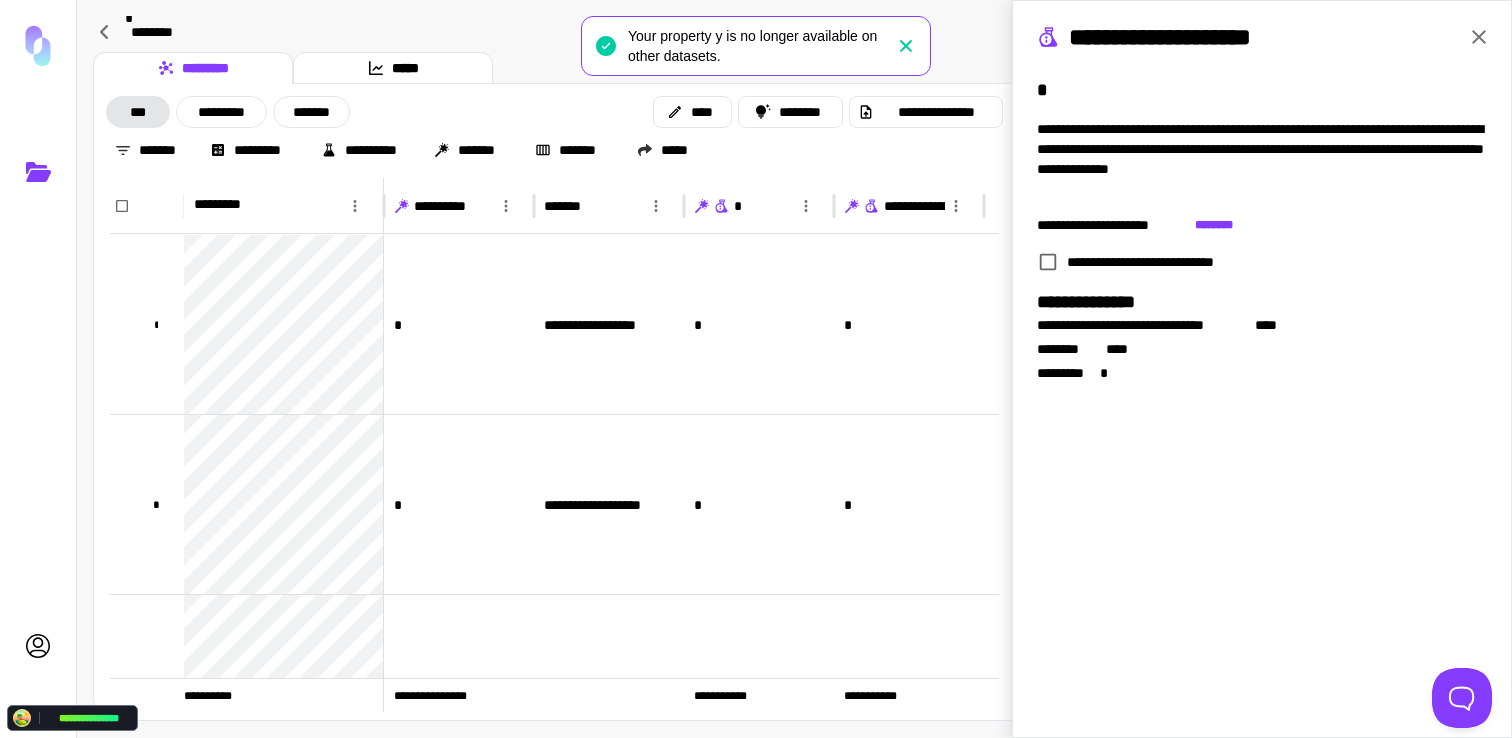 click on "**********" at bounding box center (1262, 369) 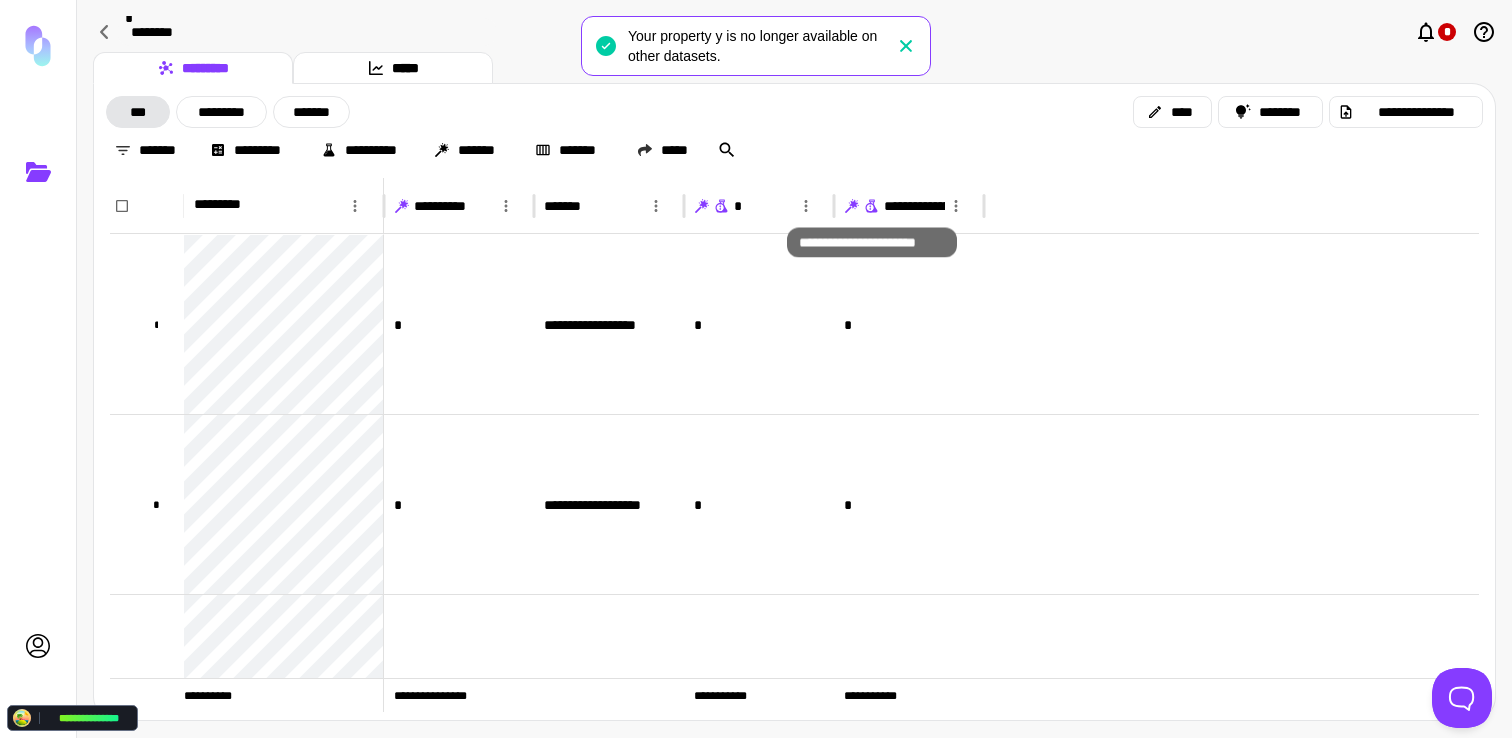 click 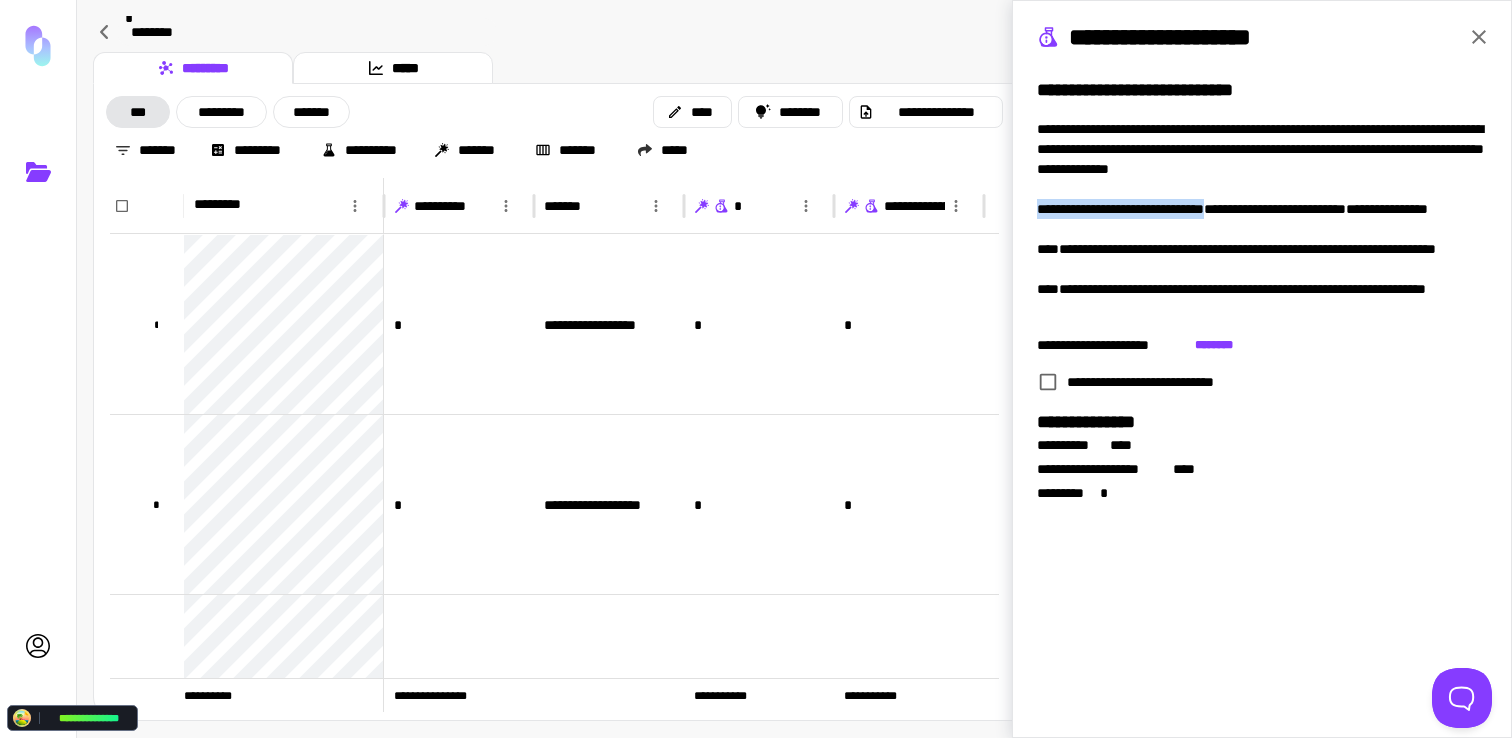 drag, startPoint x: 1036, startPoint y: 206, endPoint x: 1245, endPoint y: 212, distance: 209.0861 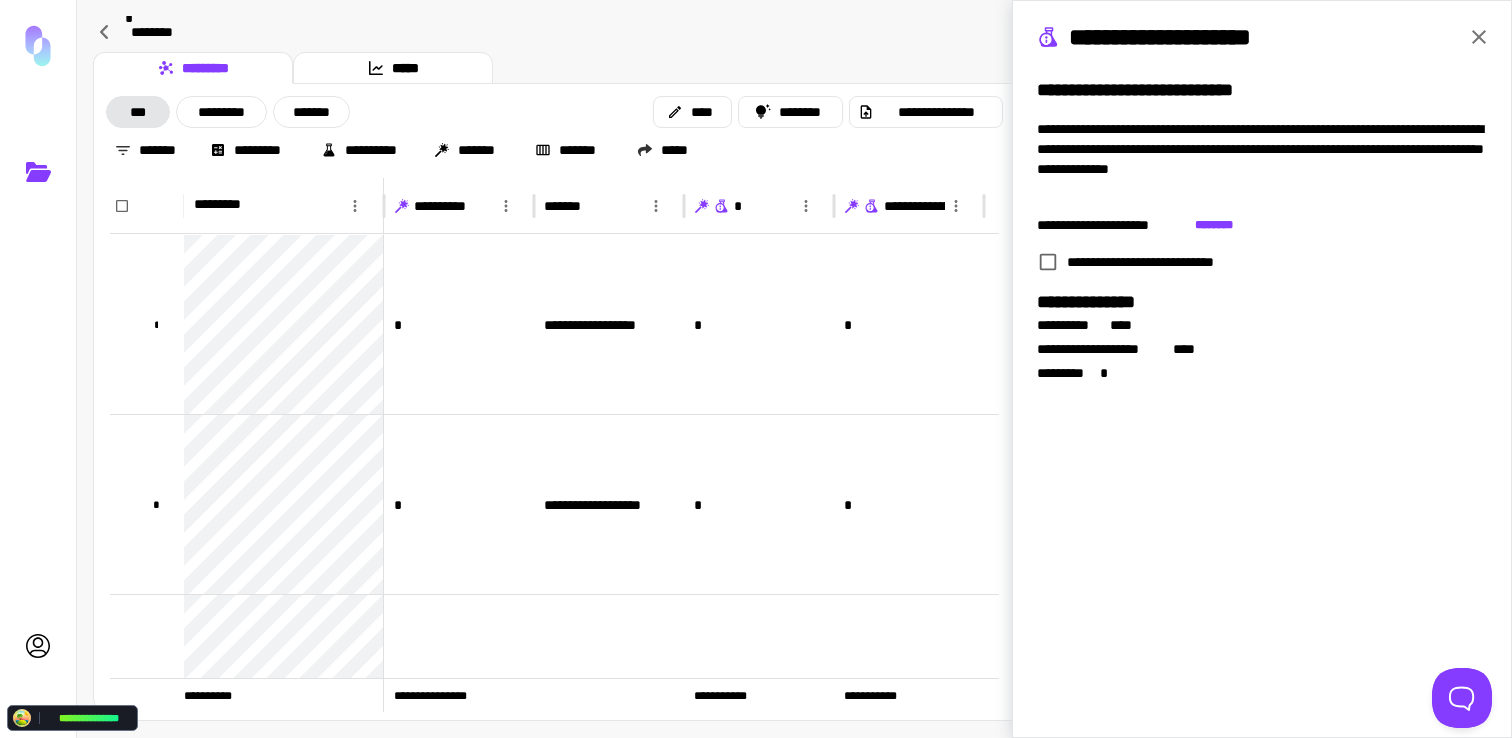 click 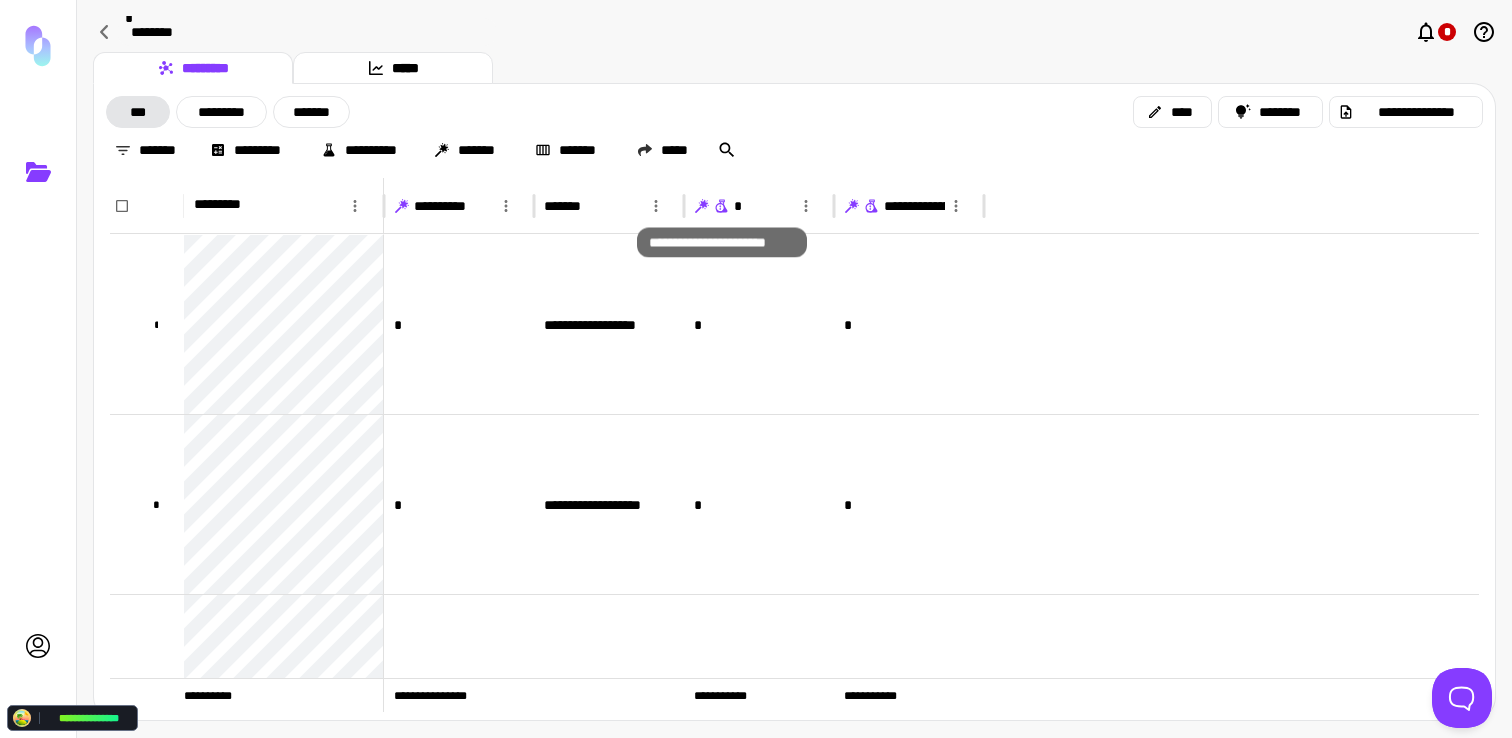click 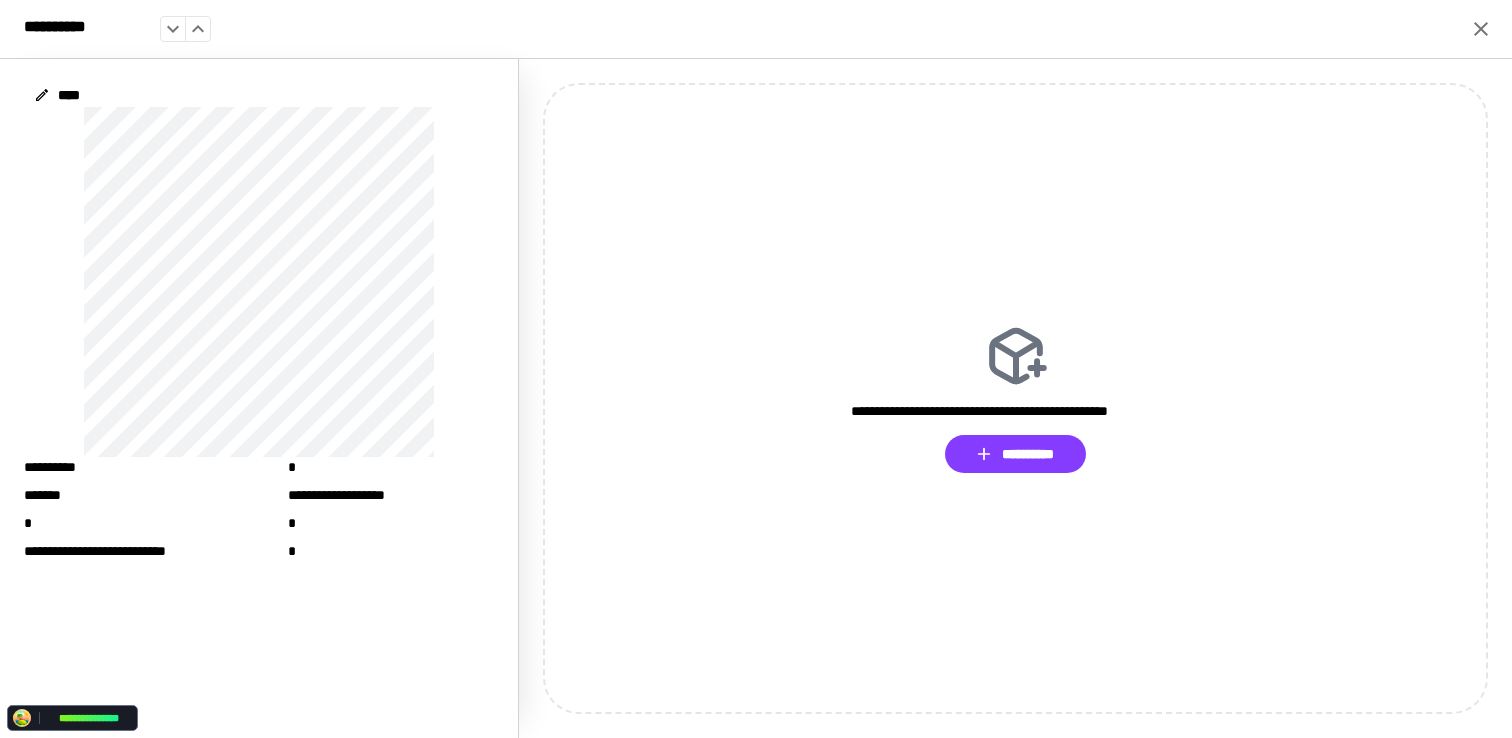 click 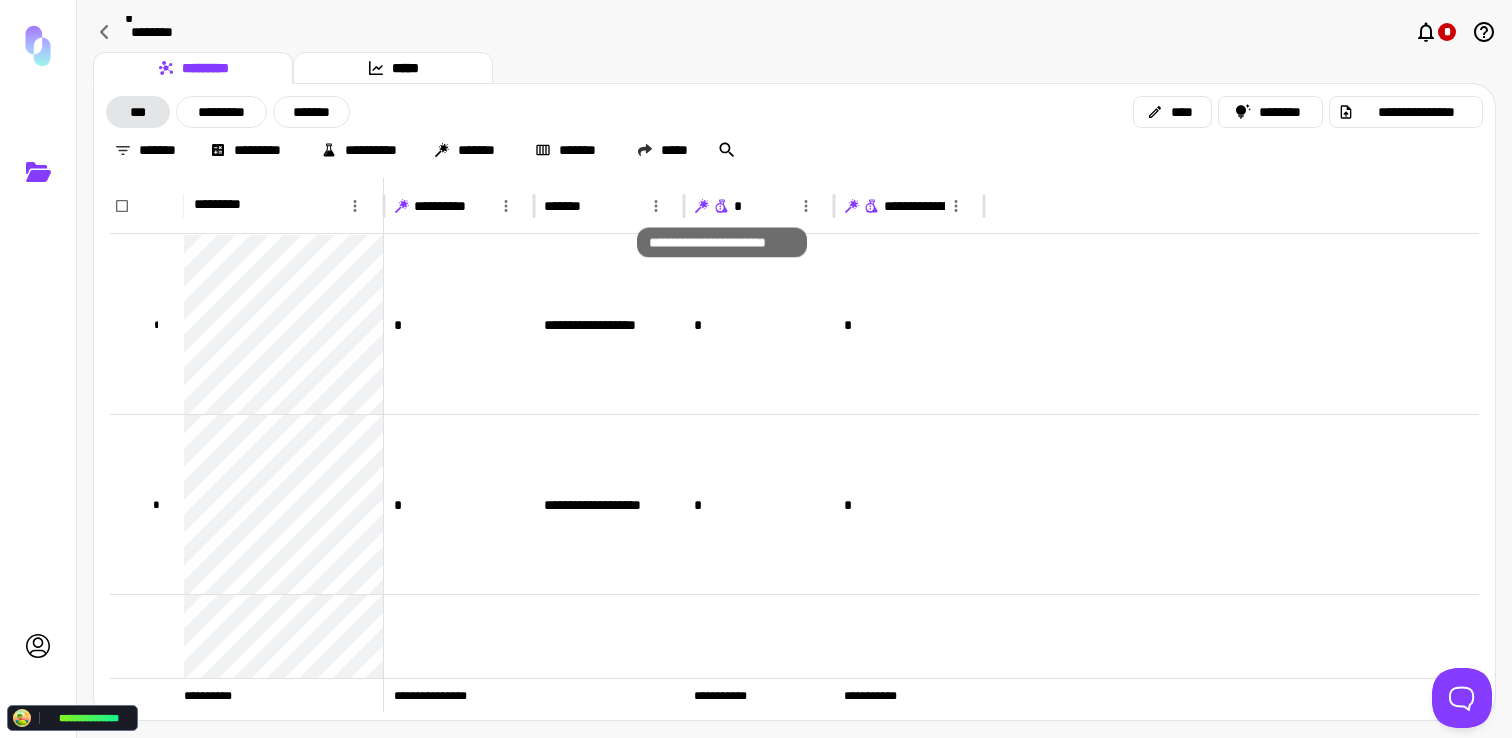 click 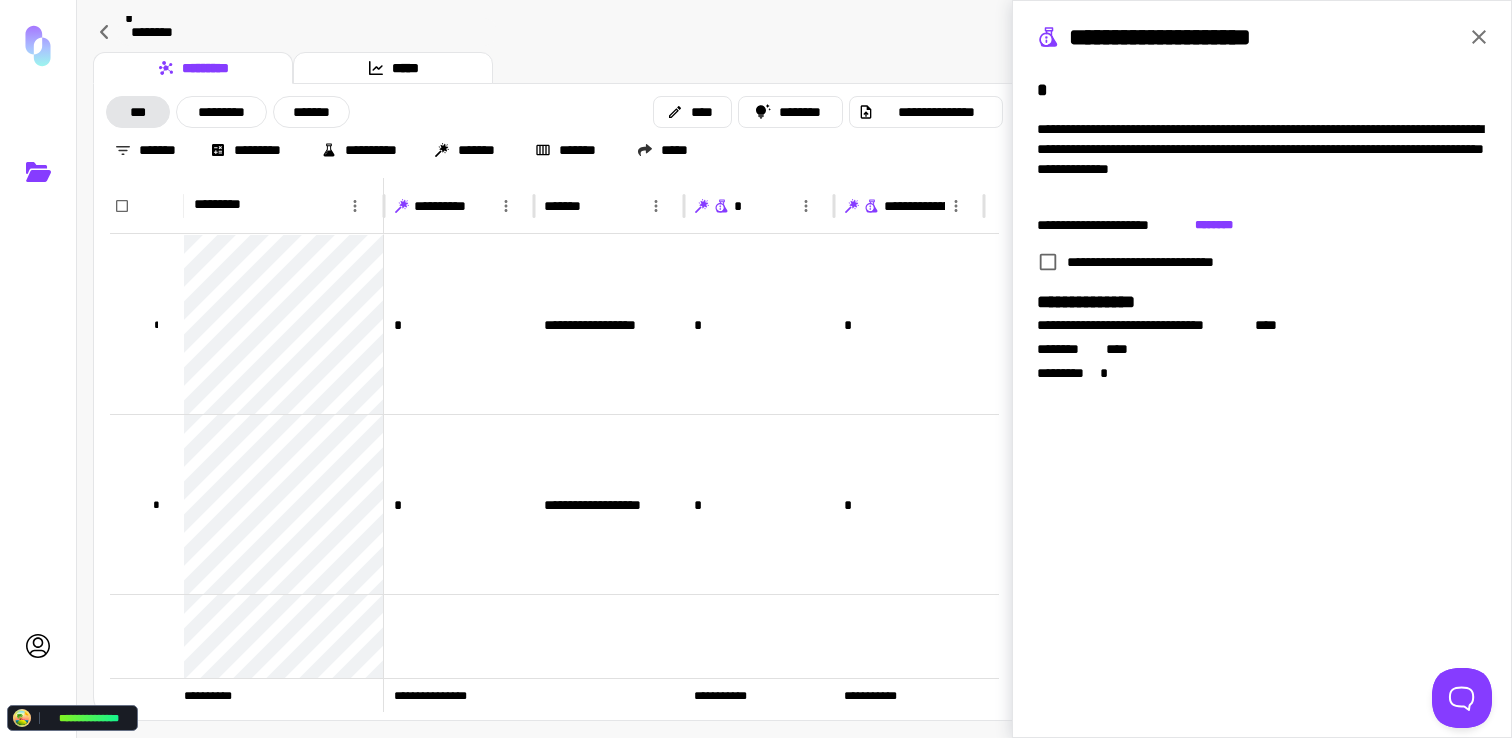 click on "**********" at bounding box center [1262, 39] 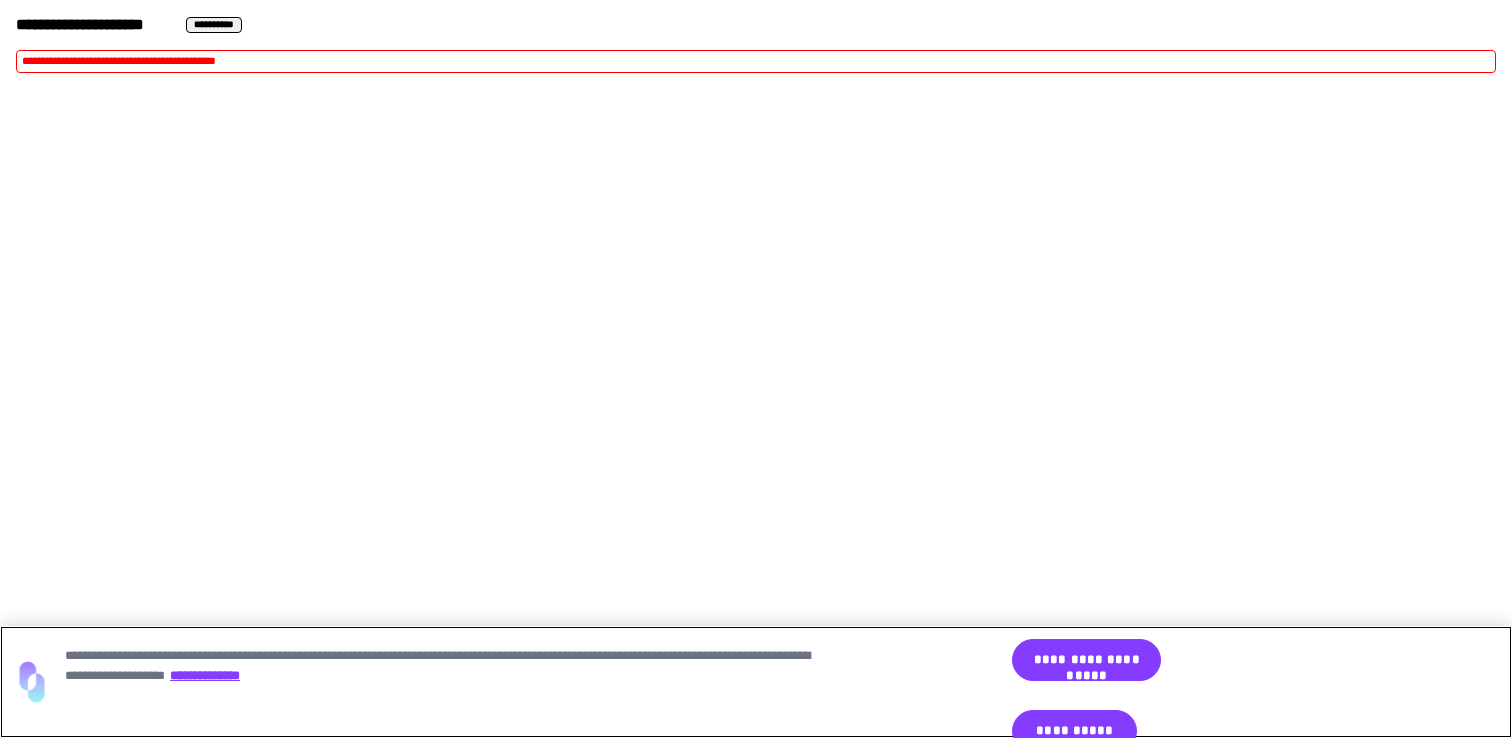 scroll, scrollTop: 0, scrollLeft: 0, axis: both 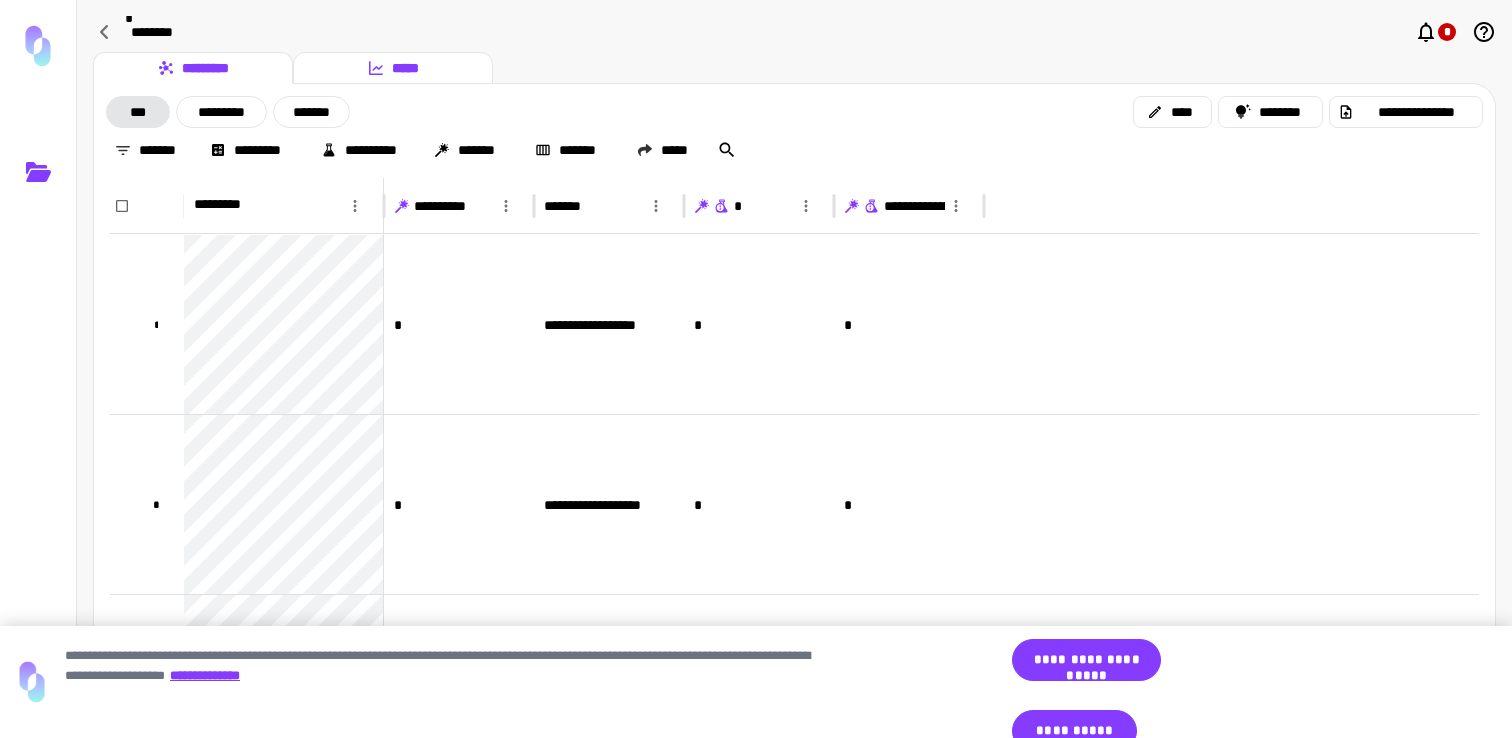 click on "*****" at bounding box center (393, 68) 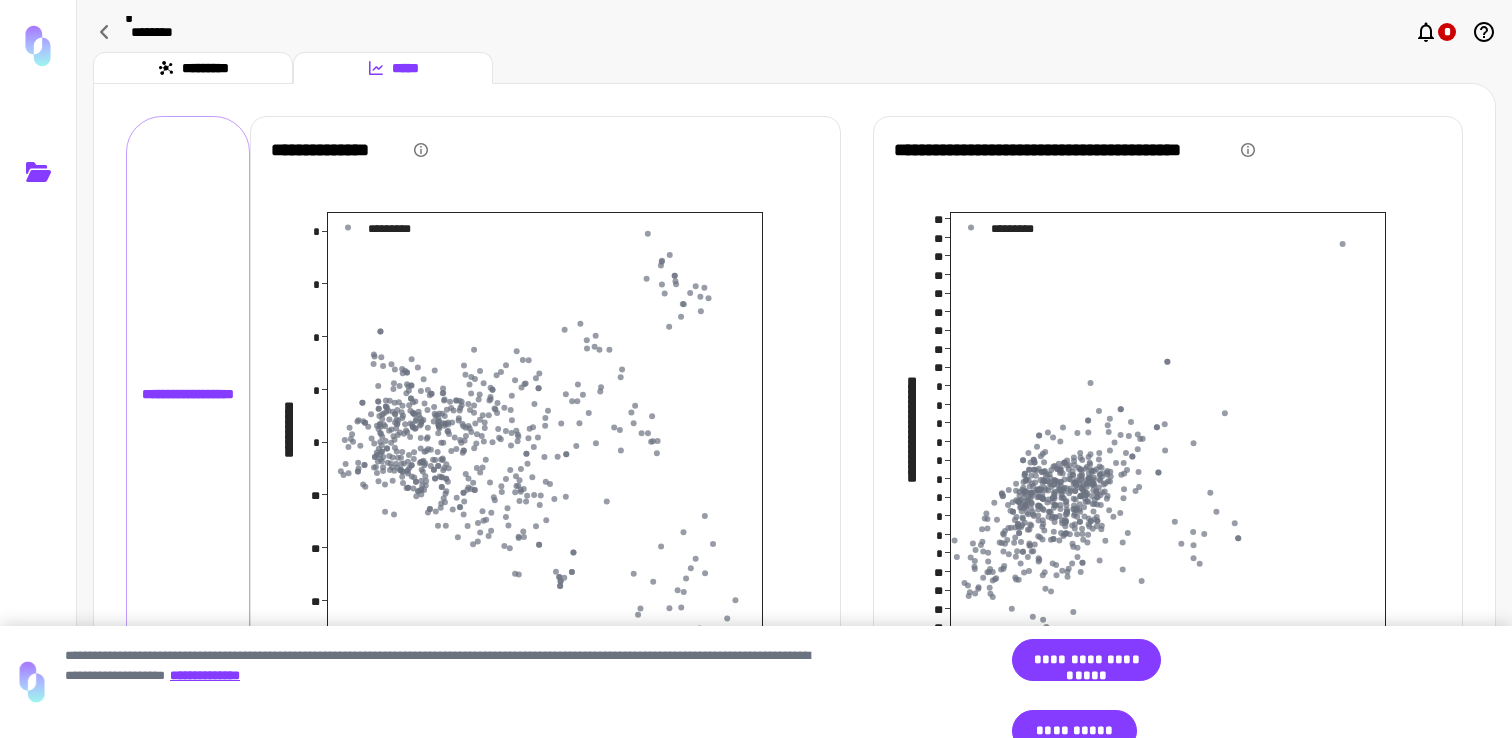 click on "**********" at bounding box center [188, 394] 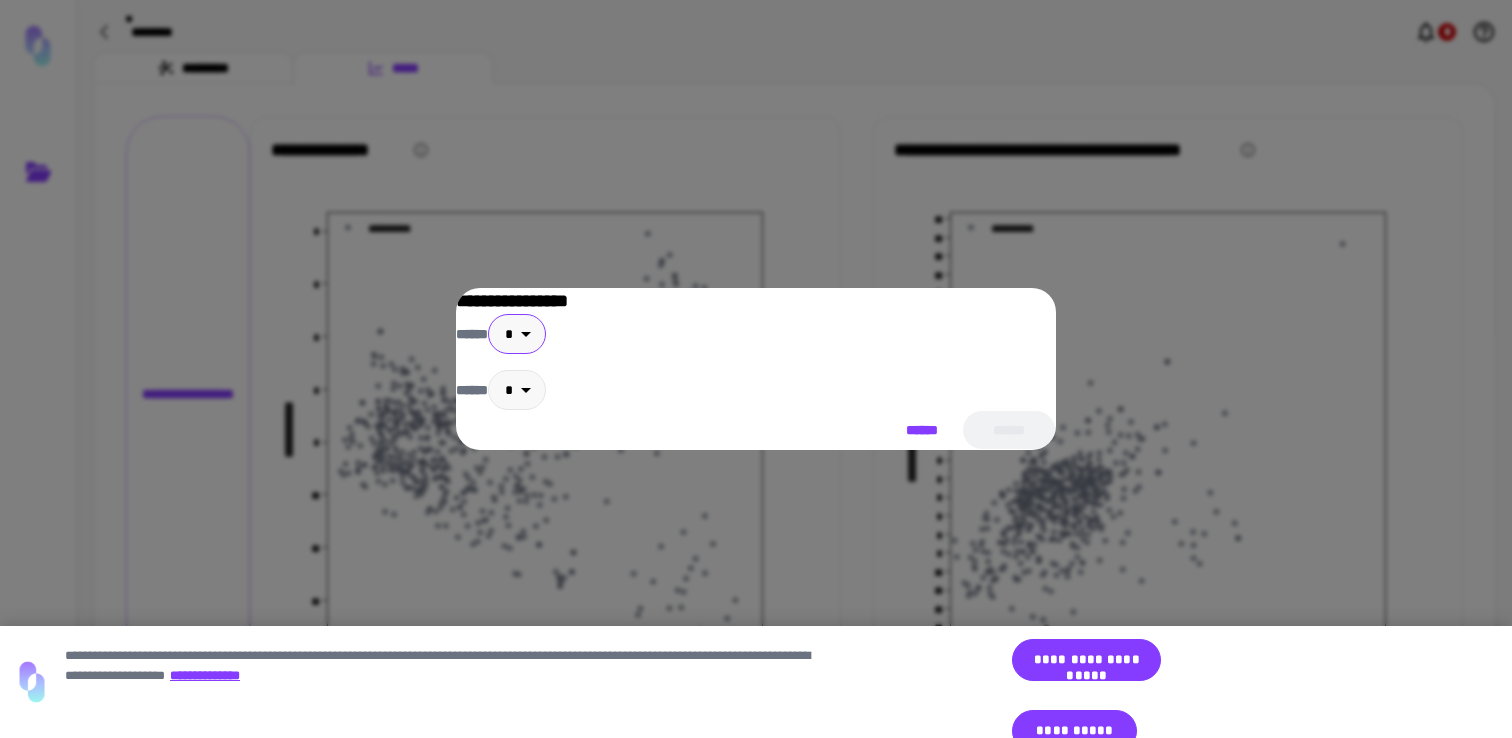 click on "**********" at bounding box center (756, 369) 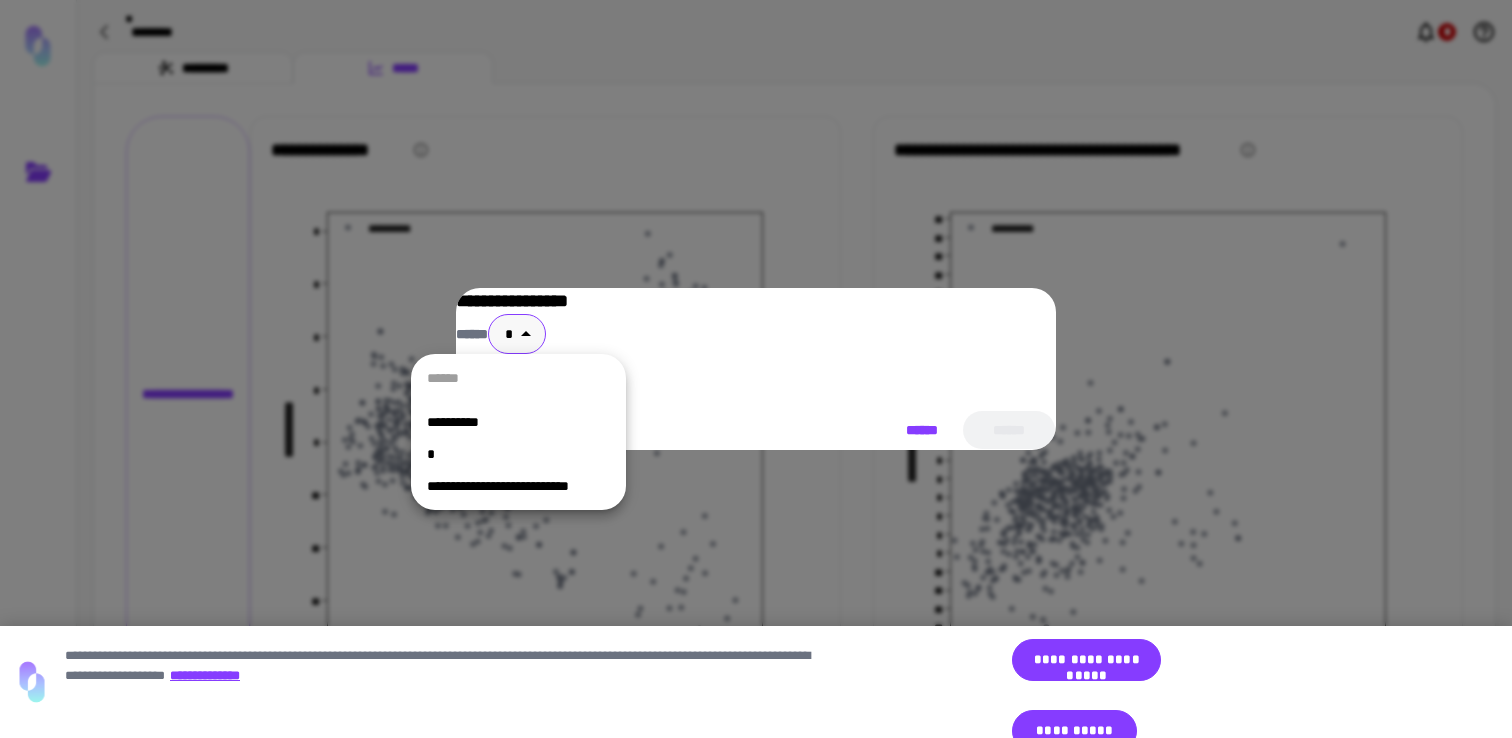 click at bounding box center (756, 369) 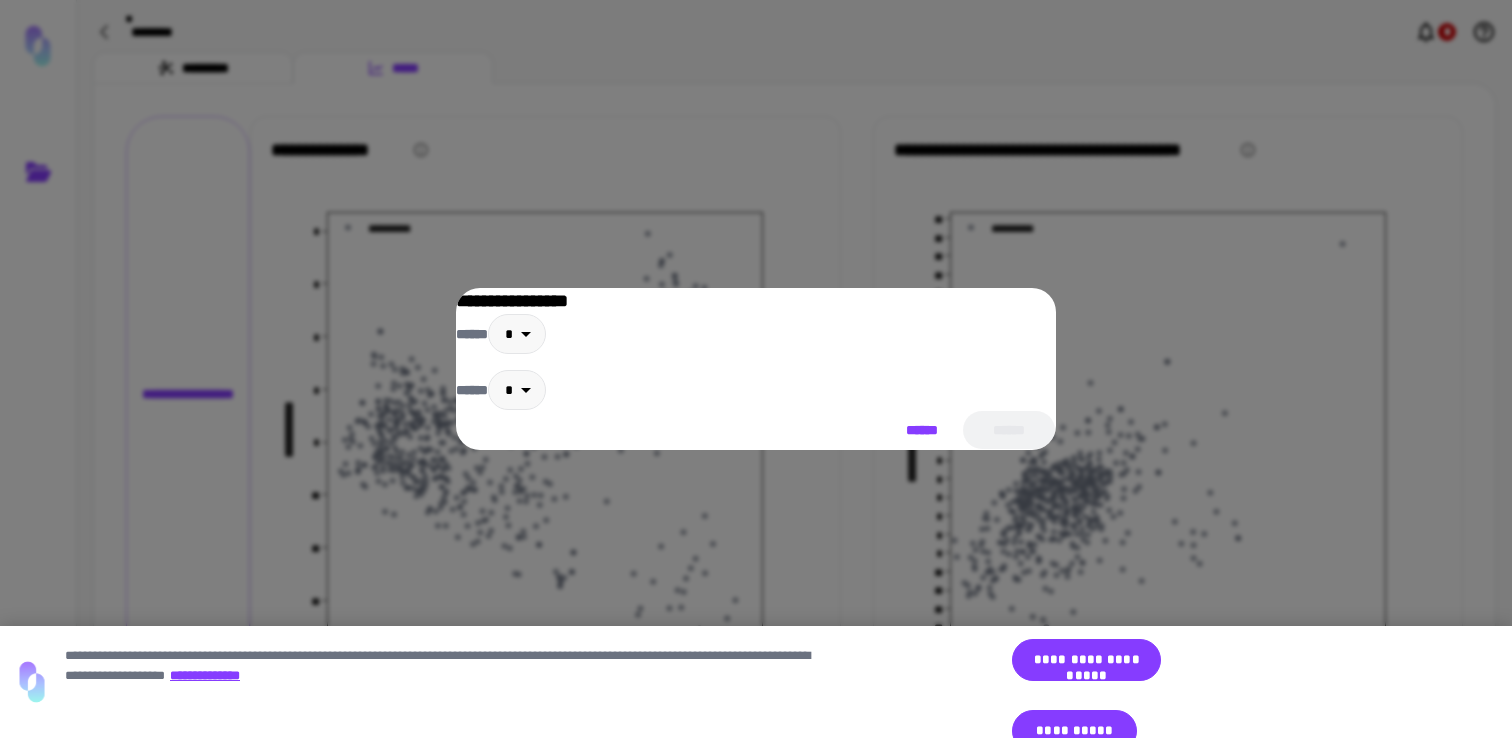 click on "******" at bounding box center [922, 430] 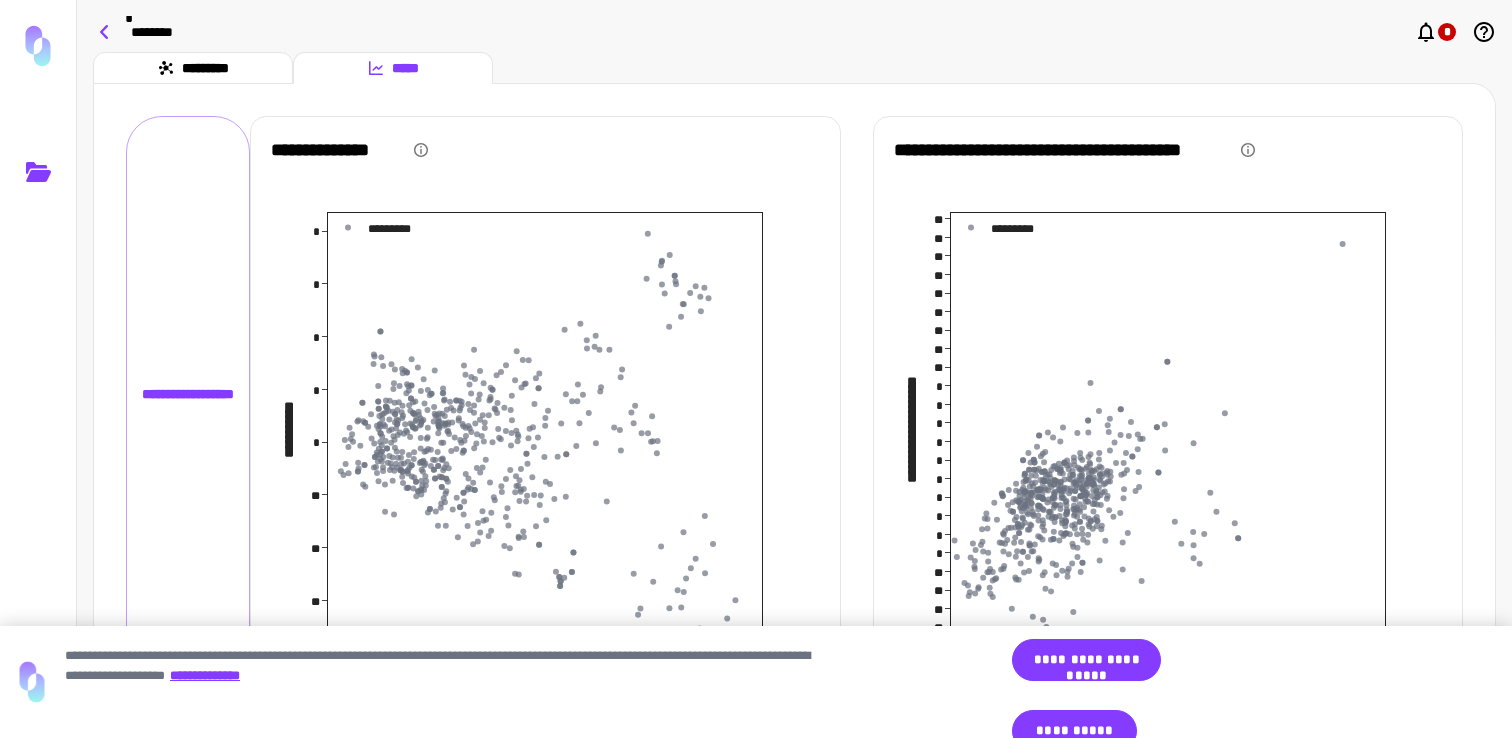 click 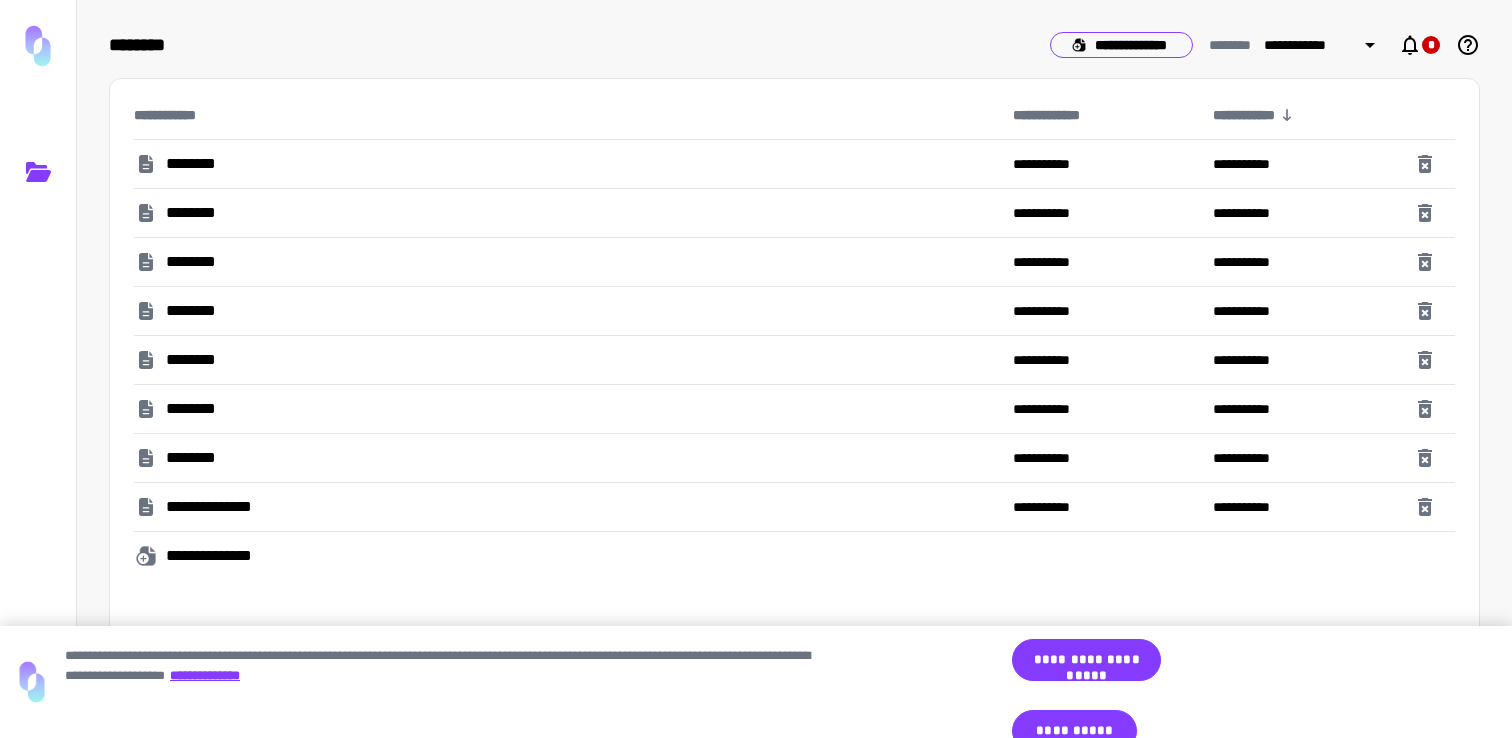 click on "**********" at bounding box center [1121, 45] 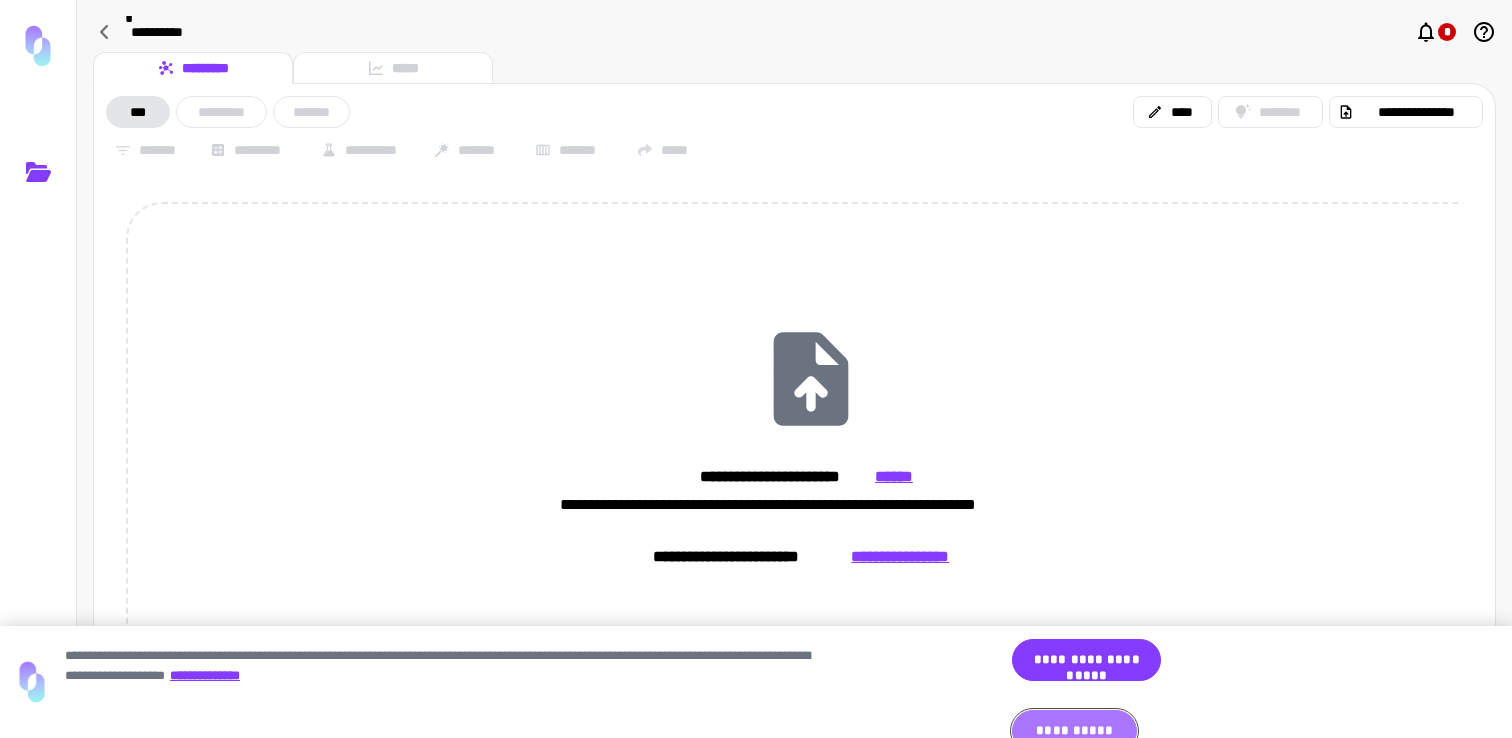 click on "**********" at bounding box center [1074, 731] 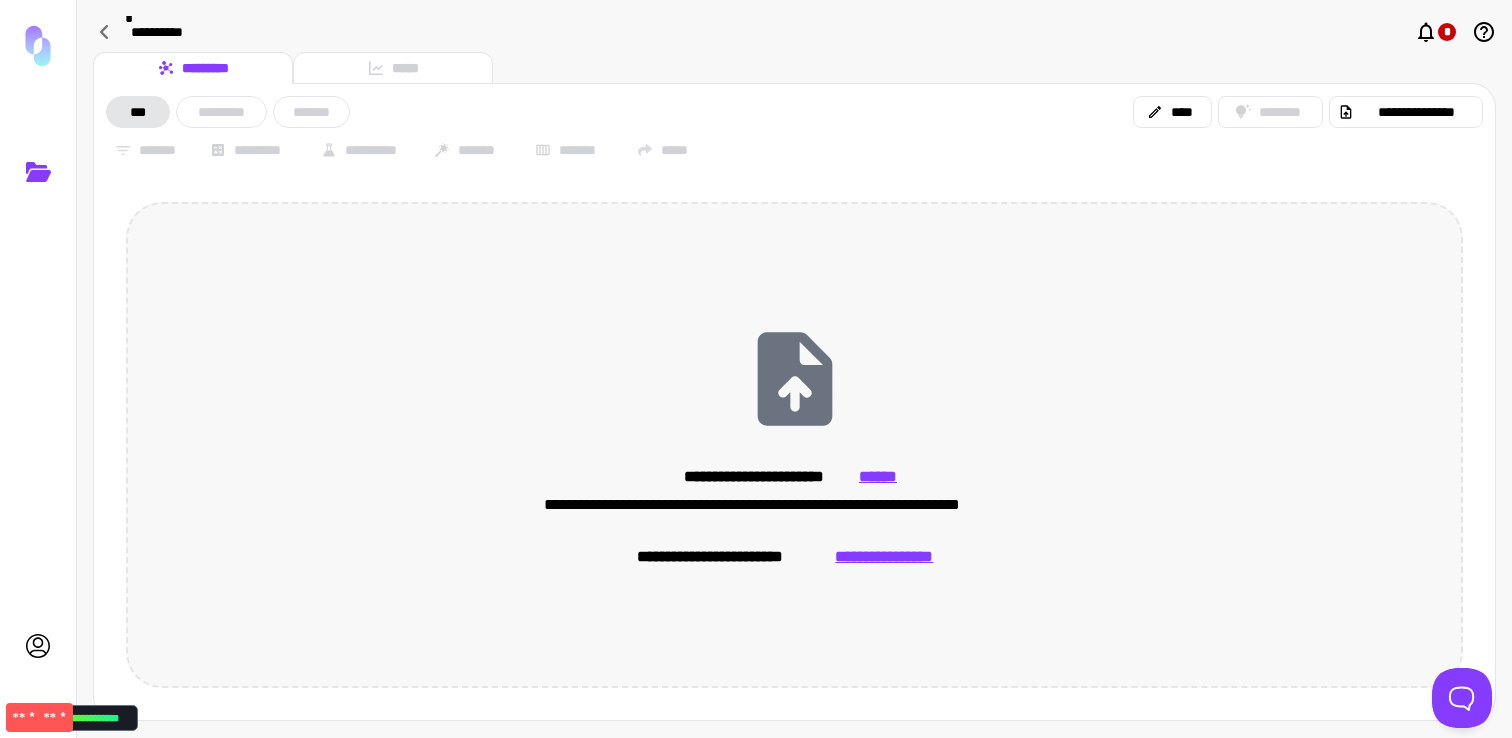 click on "**********" at bounding box center (884, 557) 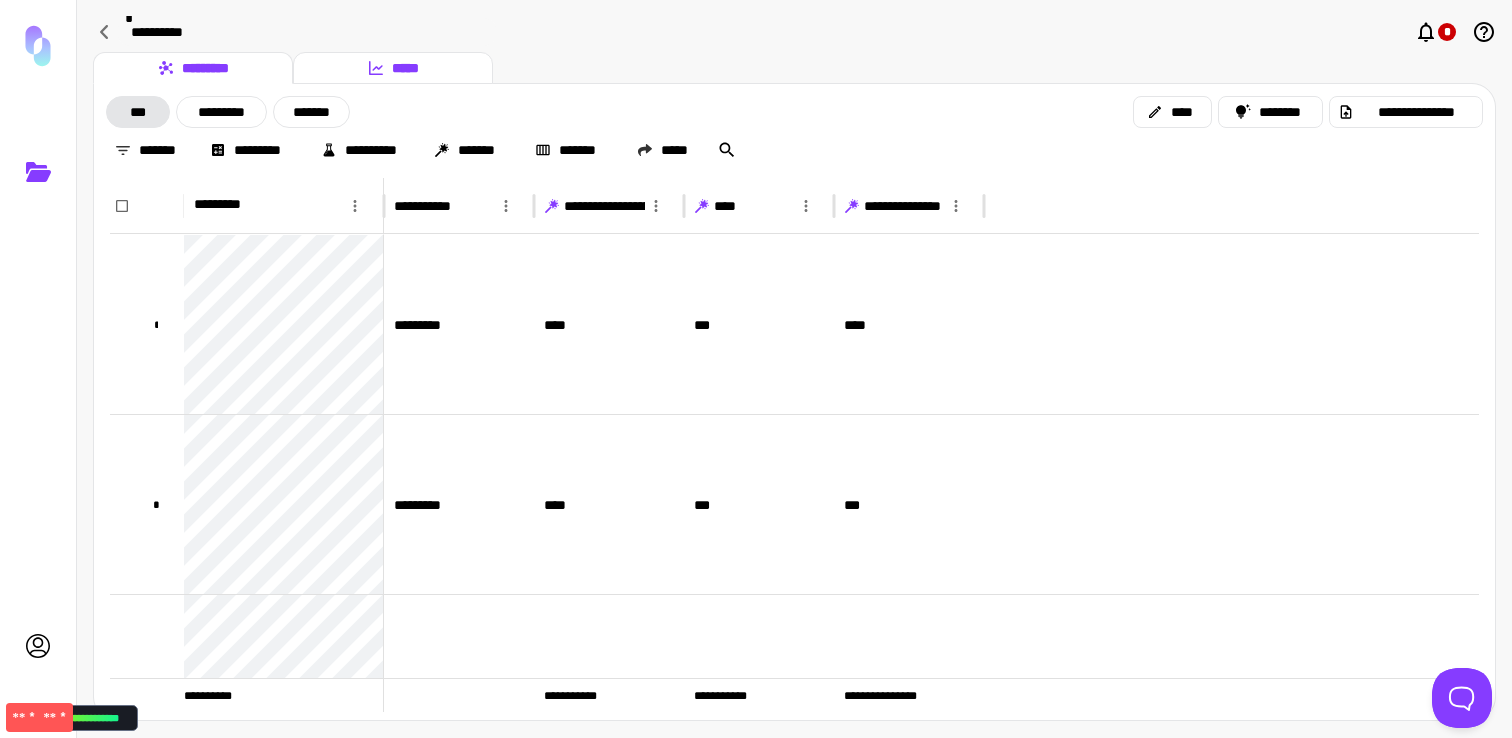 click on "*****" at bounding box center (393, 68) 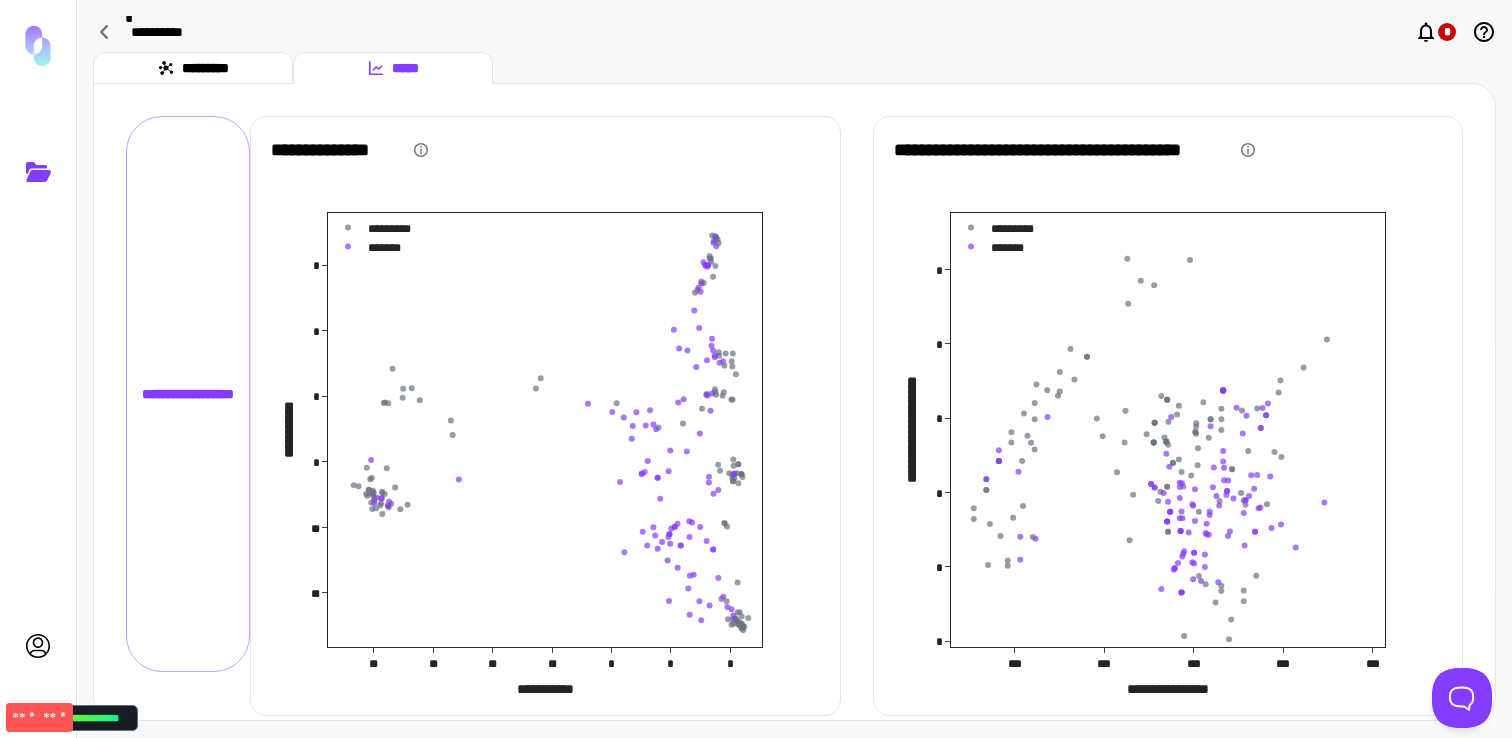 click on "**********" at bounding box center [188, 394] 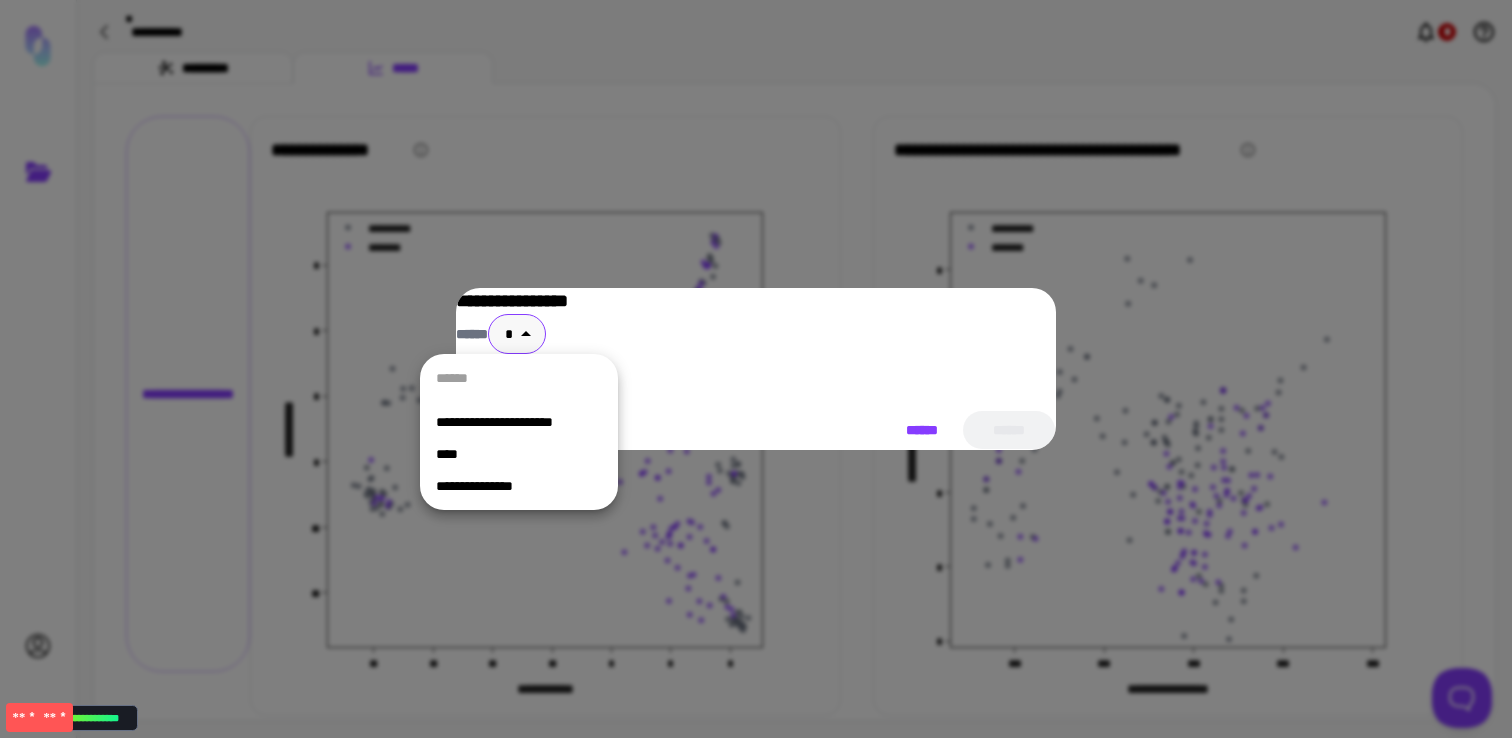 click on "**********" at bounding box center [756, 369] 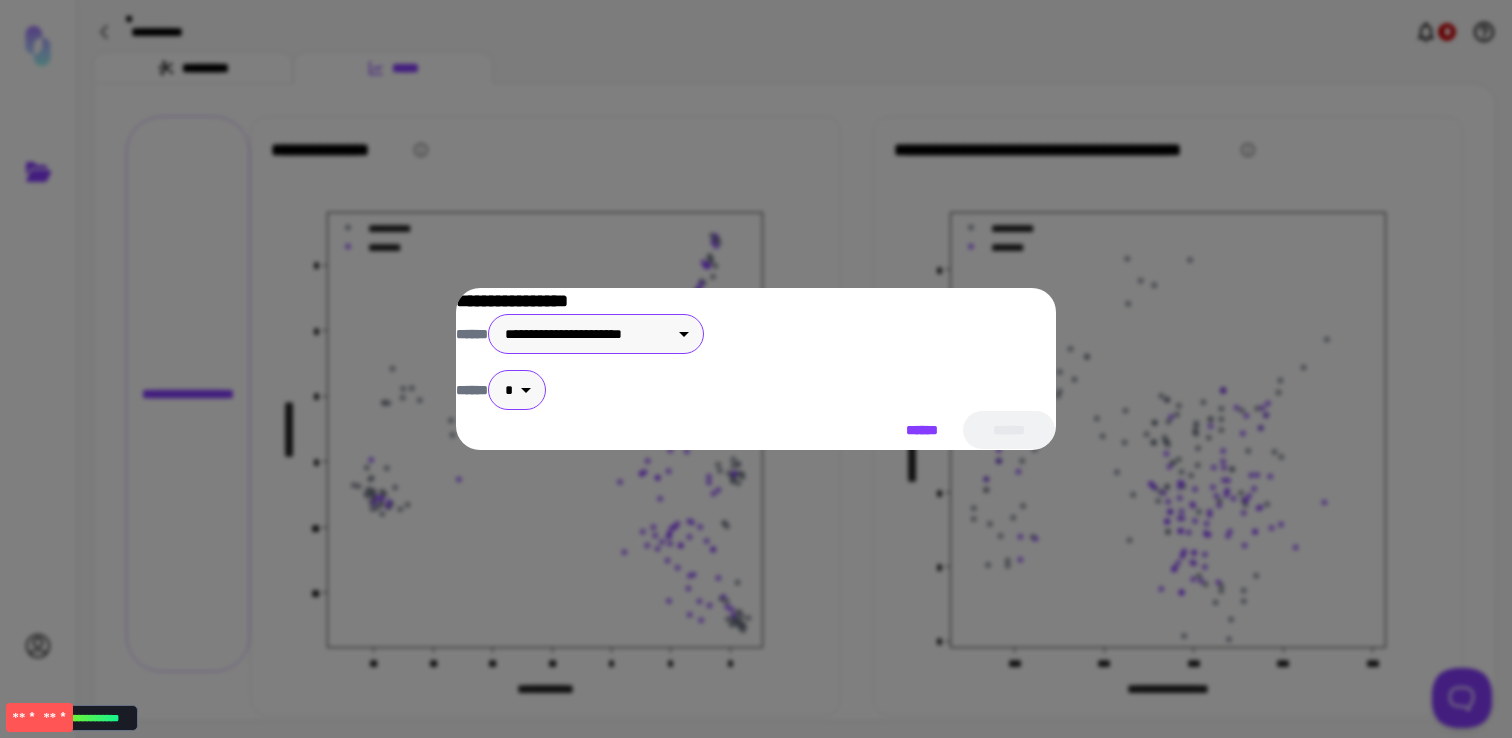 click on "**********" at bounding box center (756, 369) 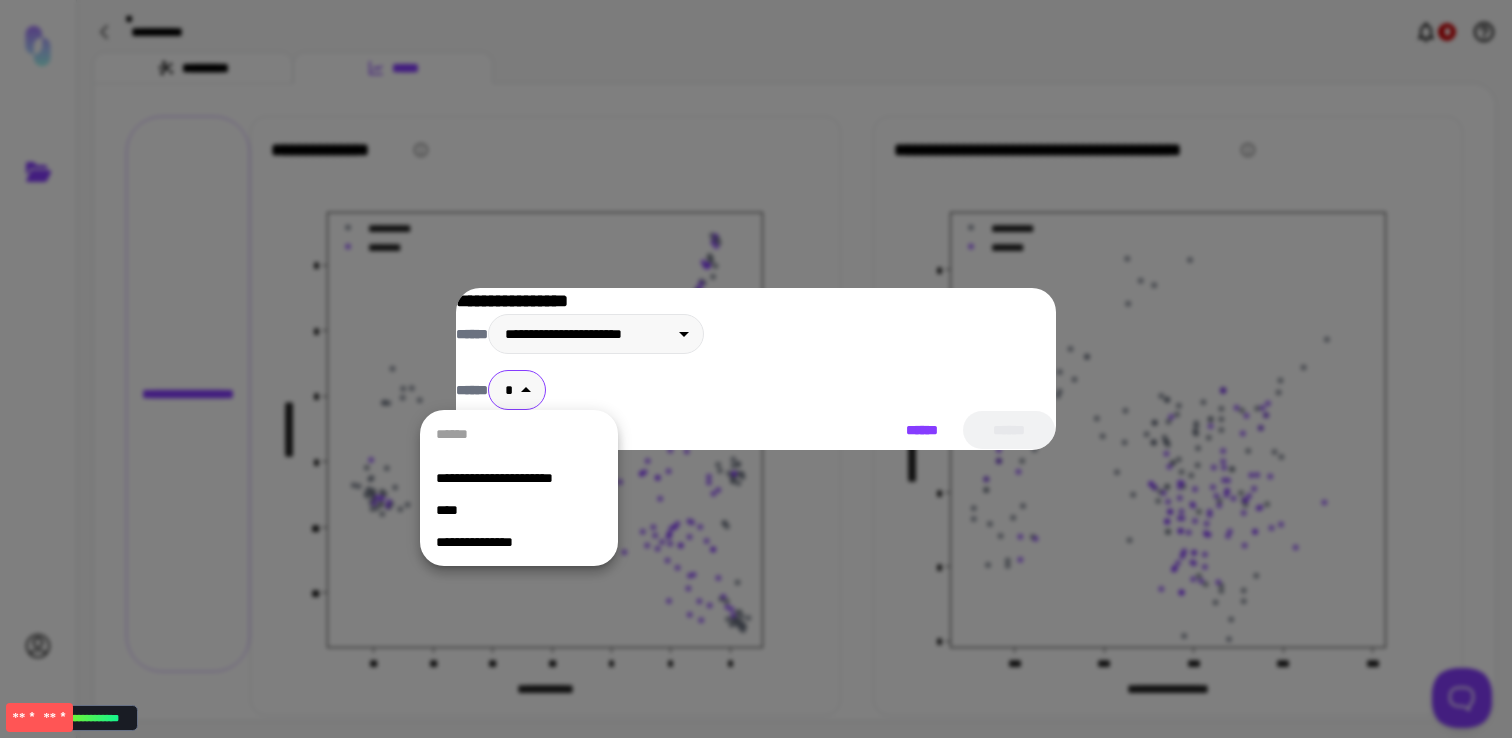 click on "****" at bounding box center [519, 510] 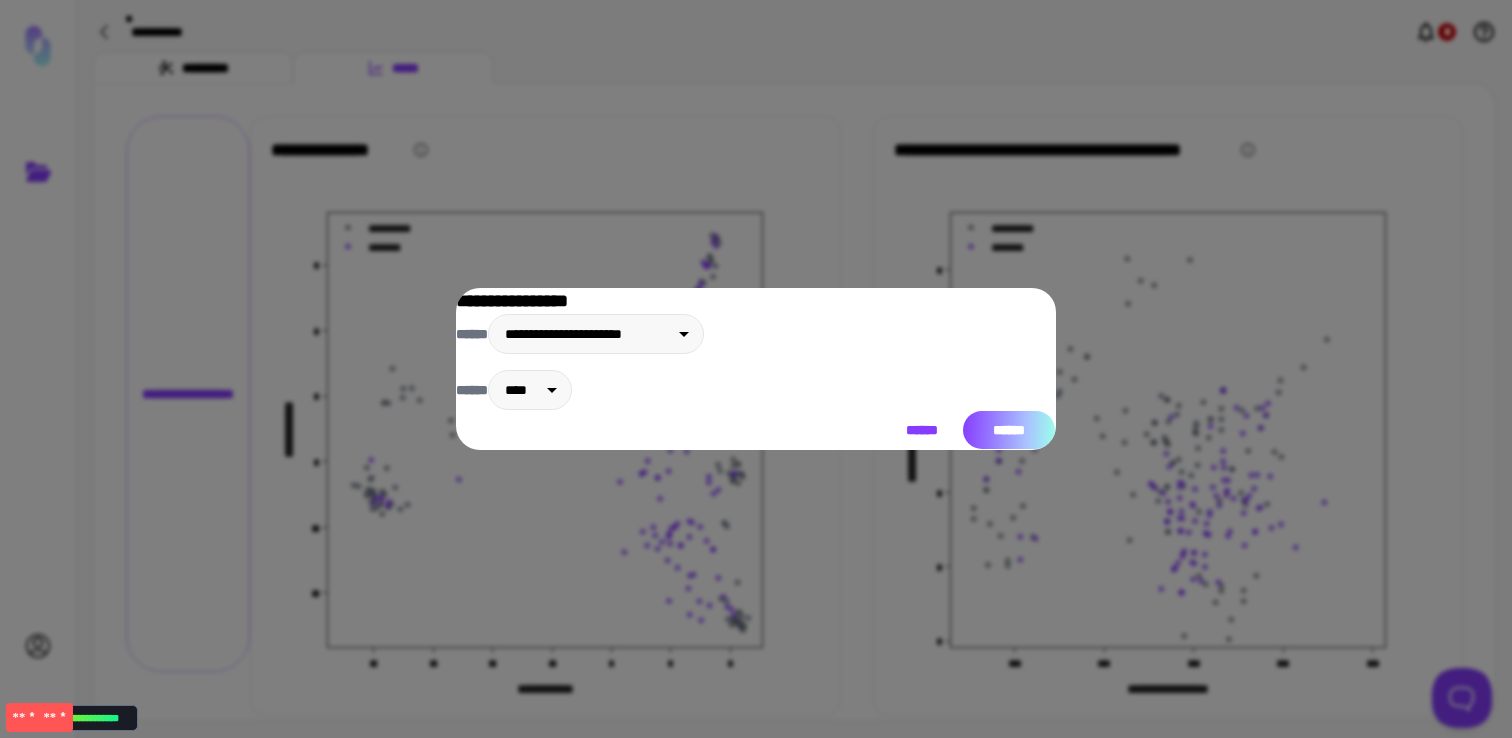 click on "******" at bounding box center (1009, 430) 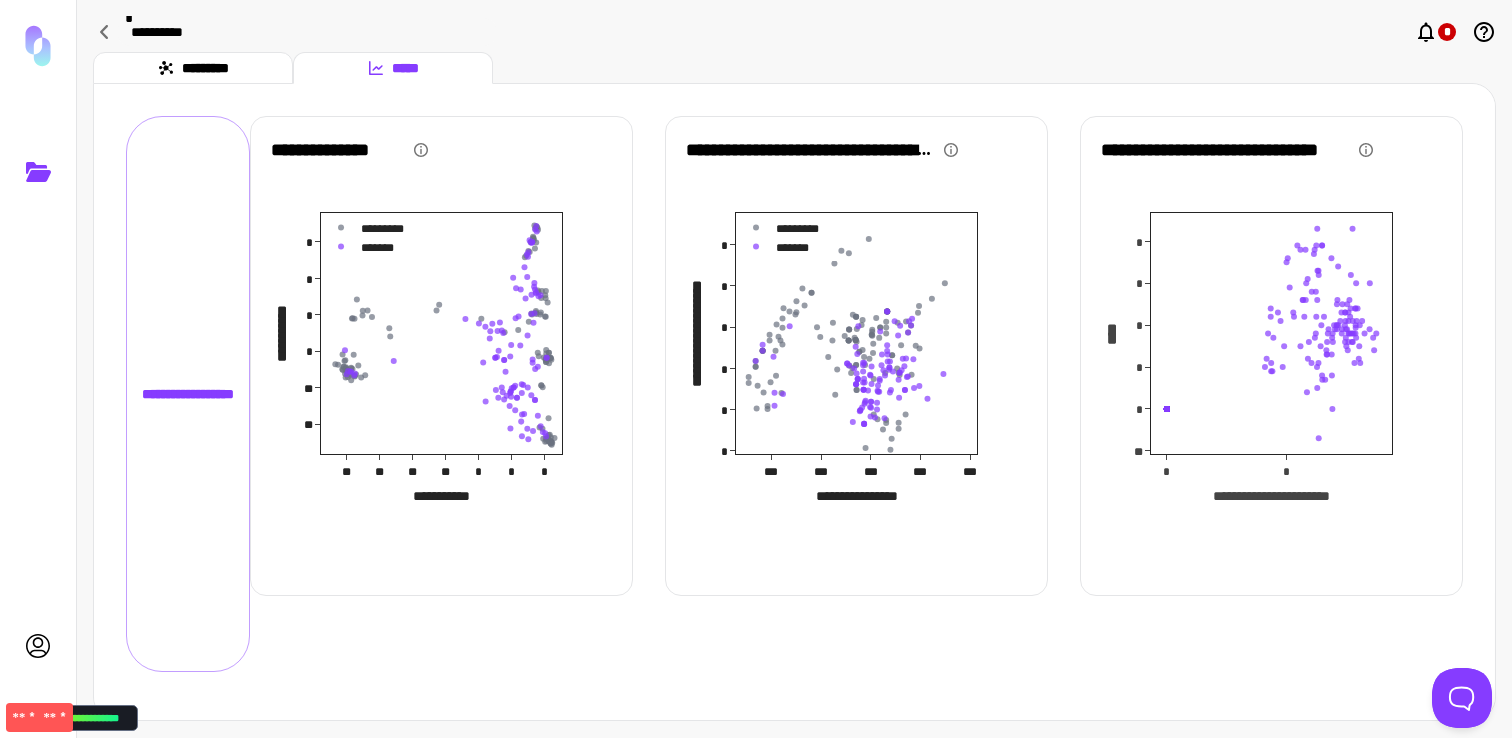 click on "**********" at bounding box center [188, 394] 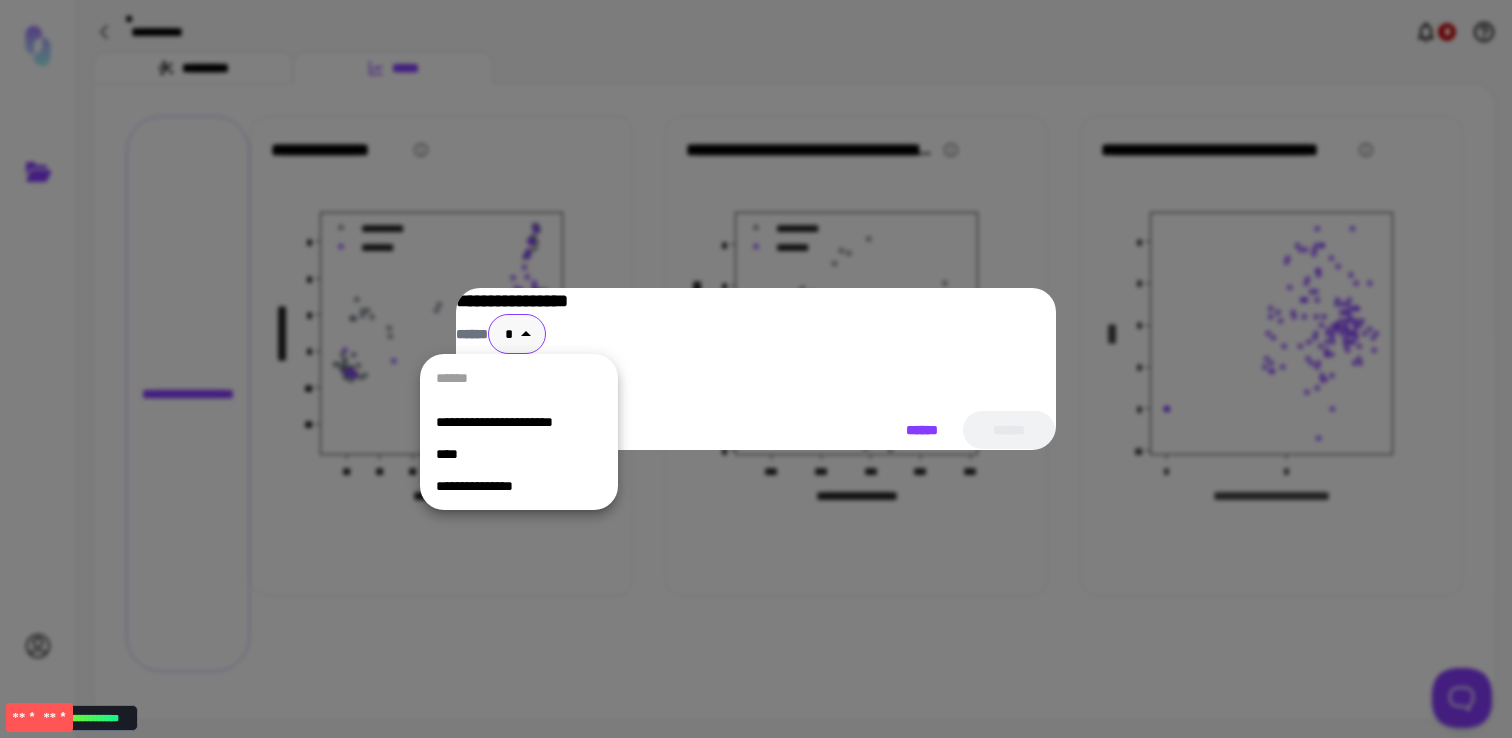 click on "**********" at bounding box center (756, 369) 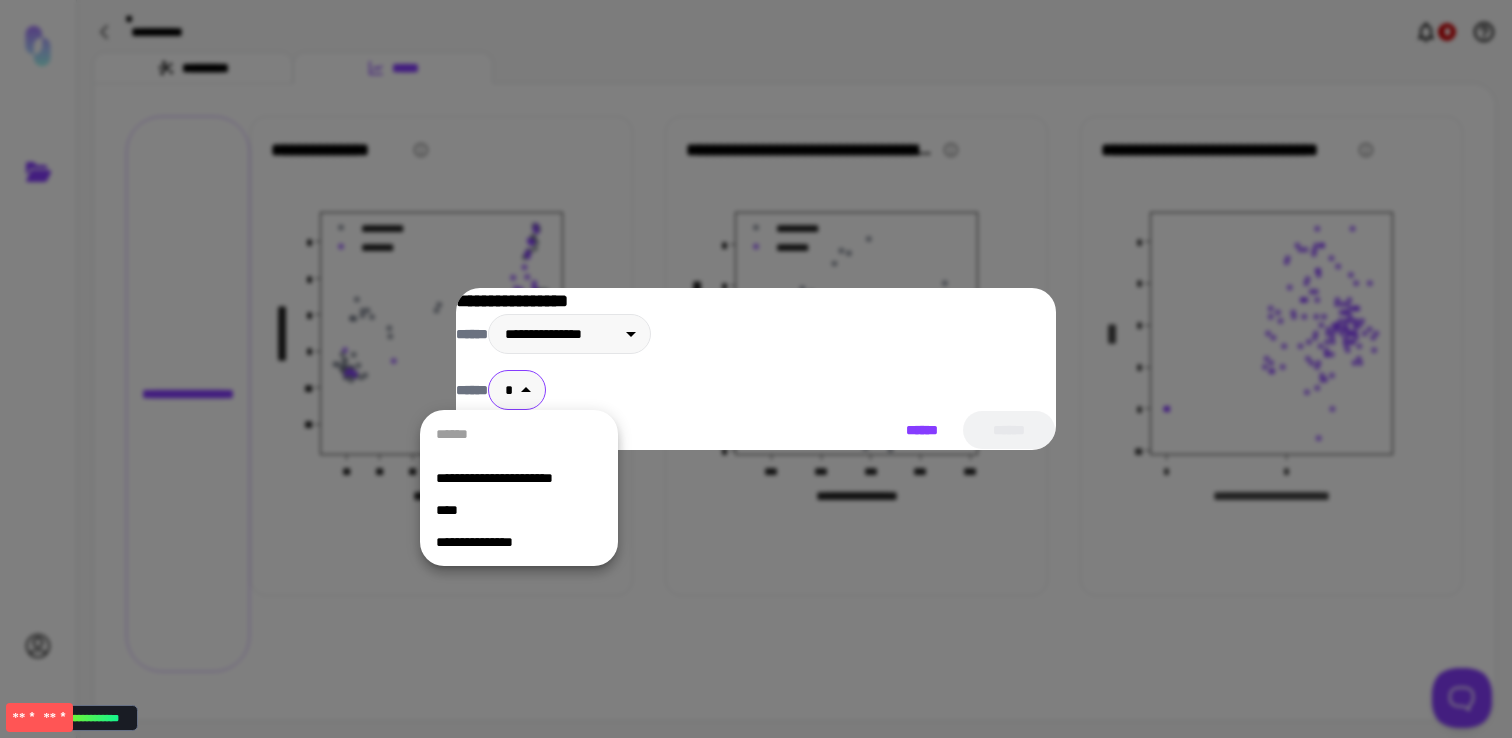 click on "**********" at bounding box center [756, 369] 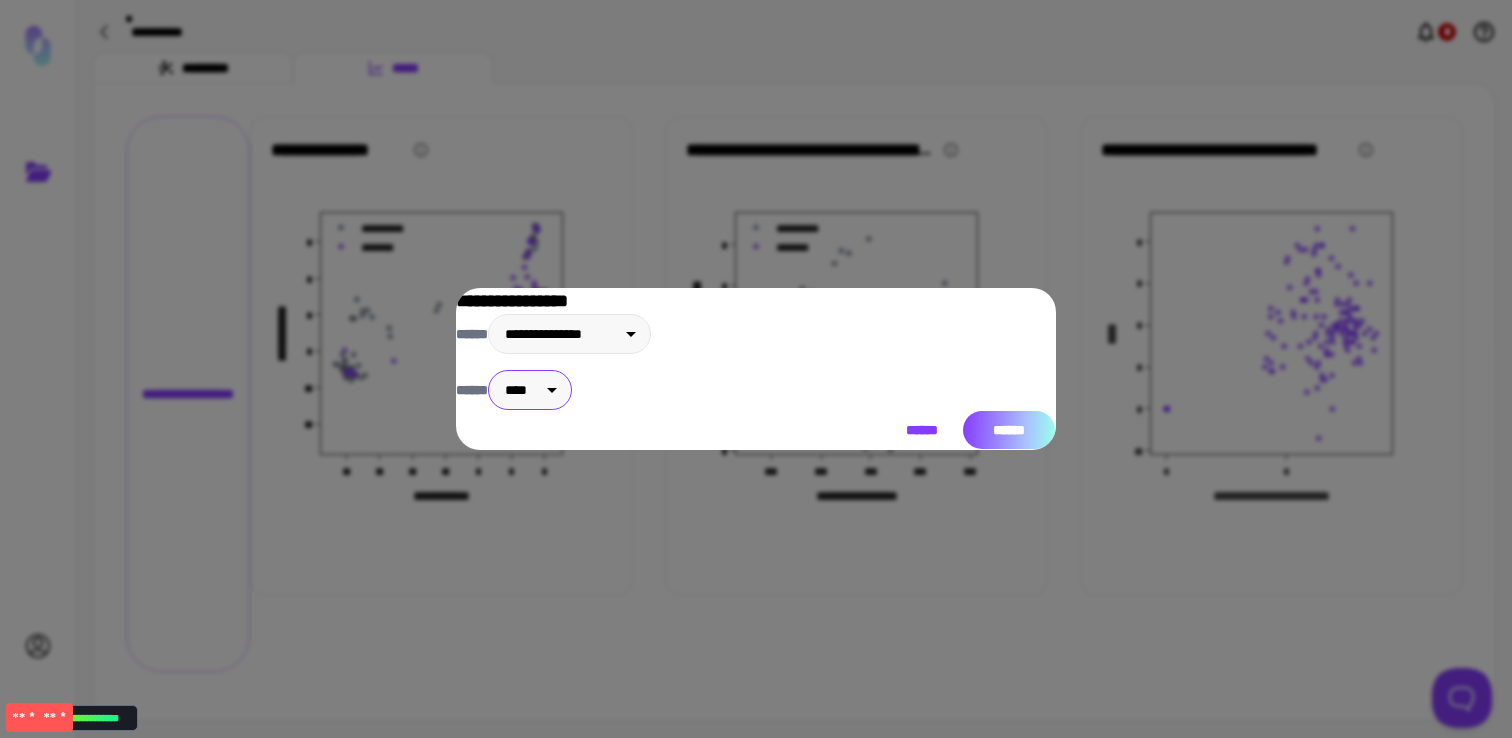 click on "******" at bounding box center (1009, 430) 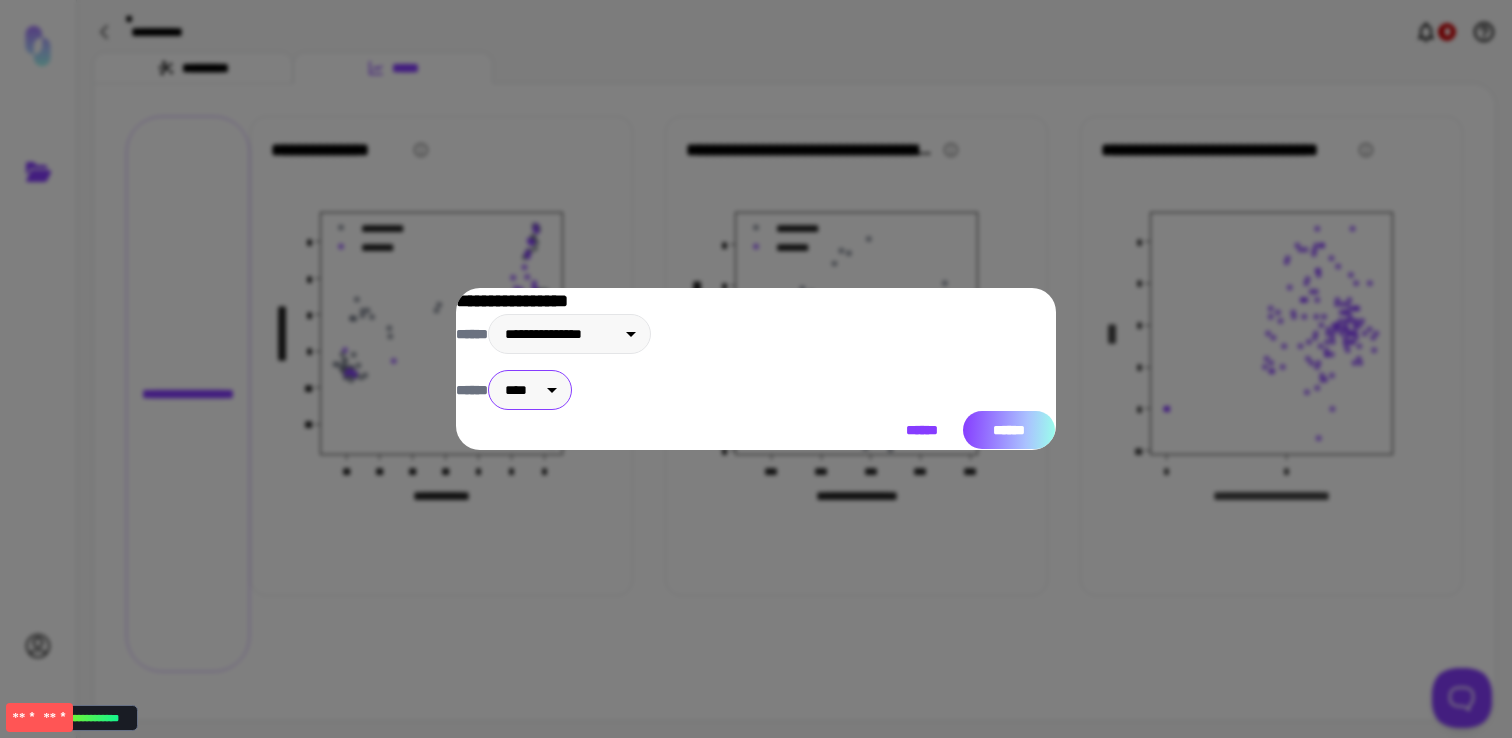 type 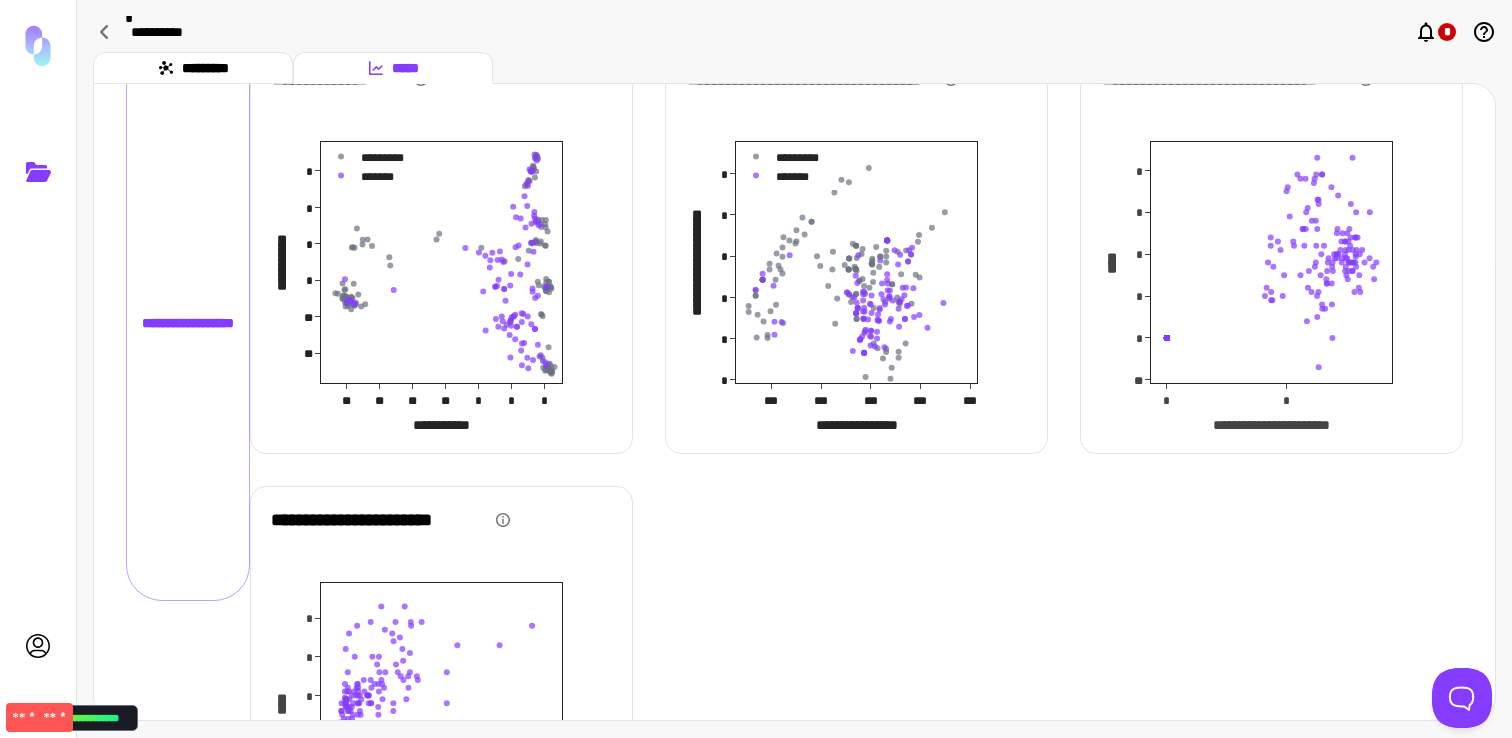 scroll, scrollTop: 69, scrollLeft: 0, axis: vertical 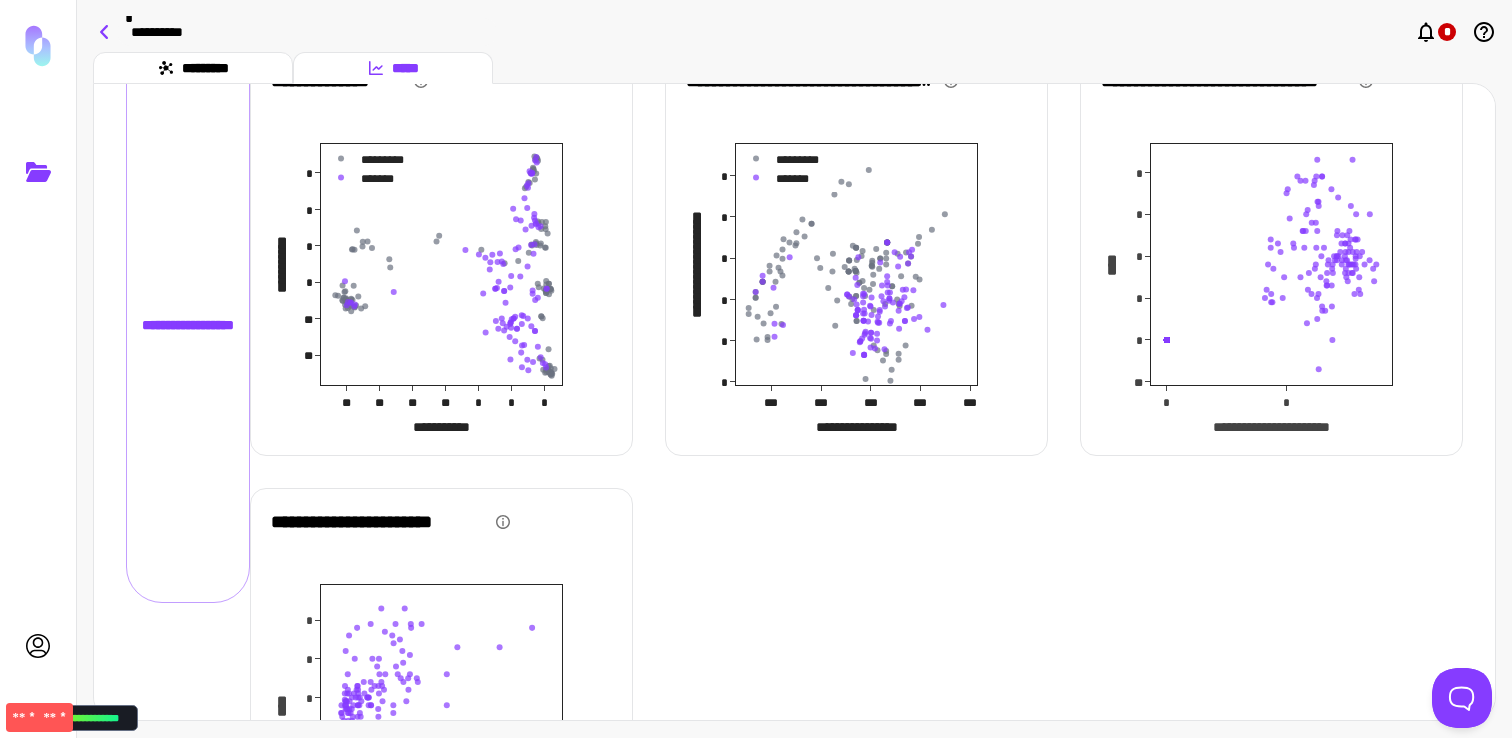 click 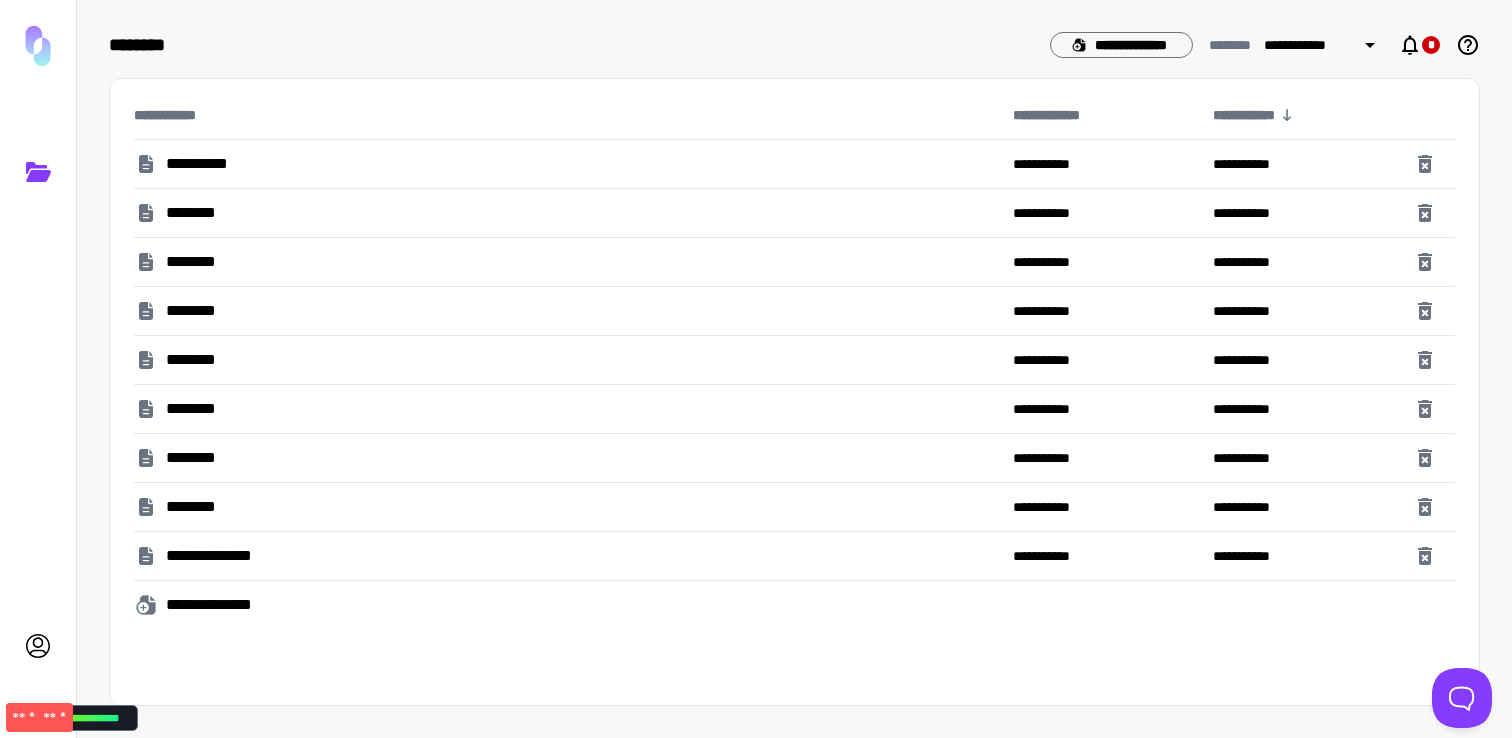 click on "**********" at bounding box center (204, 164) 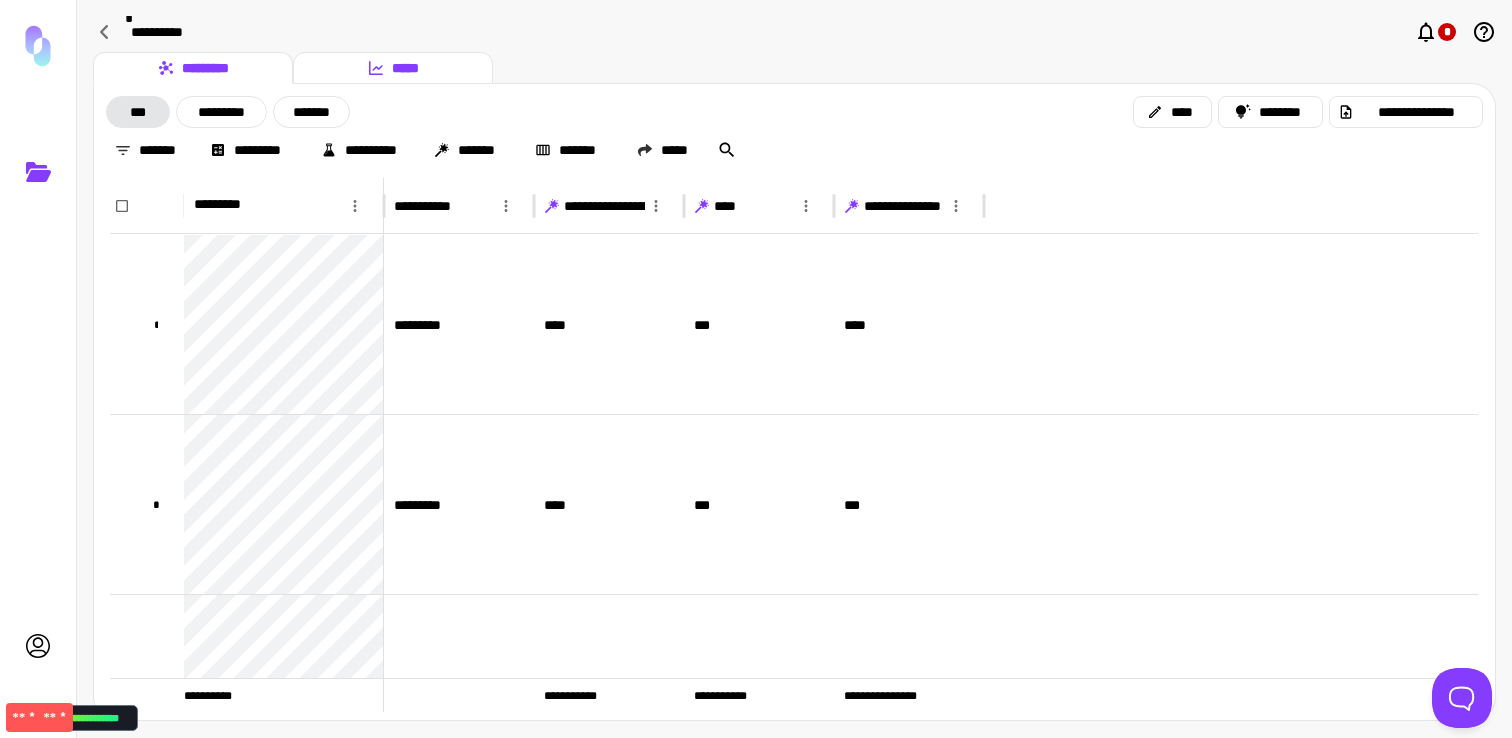 click on "*****" at bounding box center (393, 68) 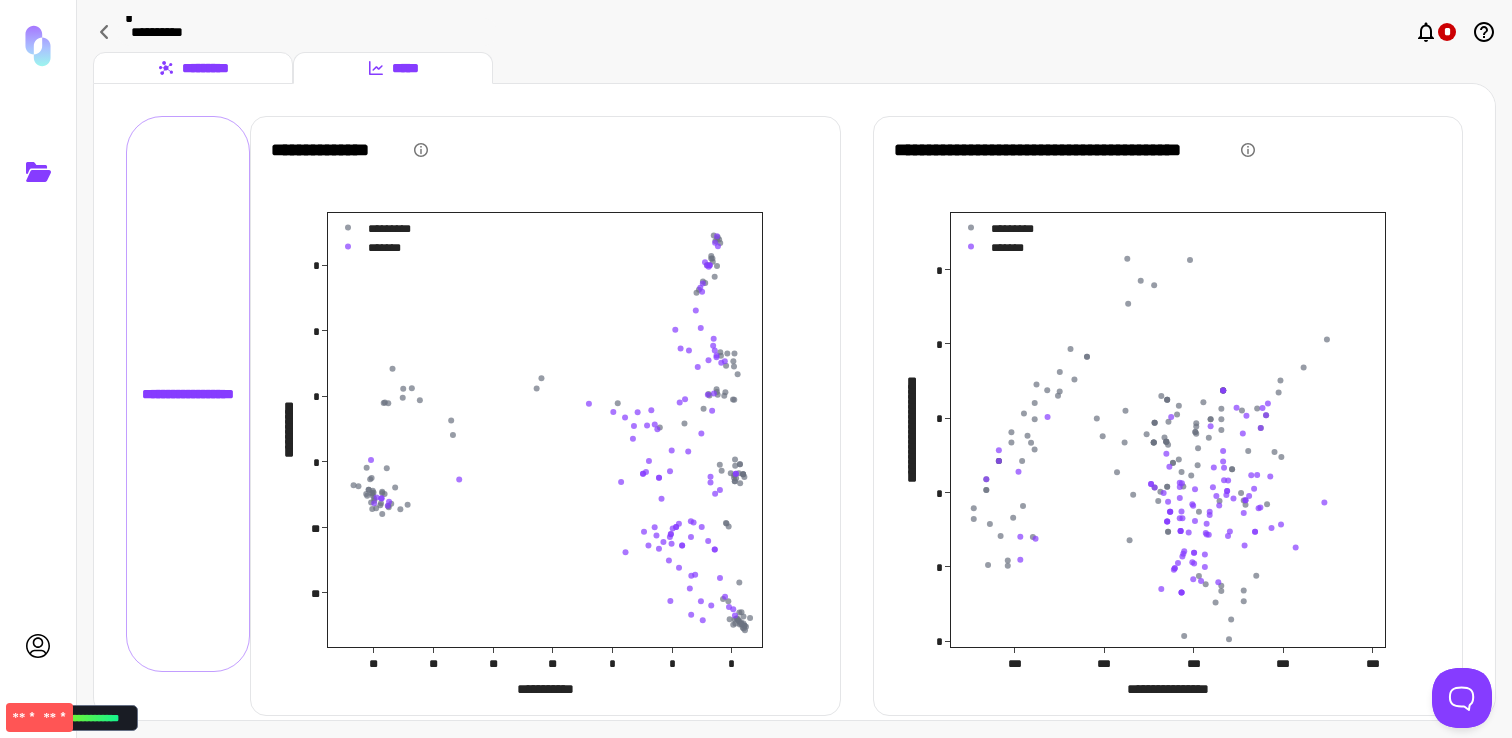 click on "*********" at bounding box center [193, 68] 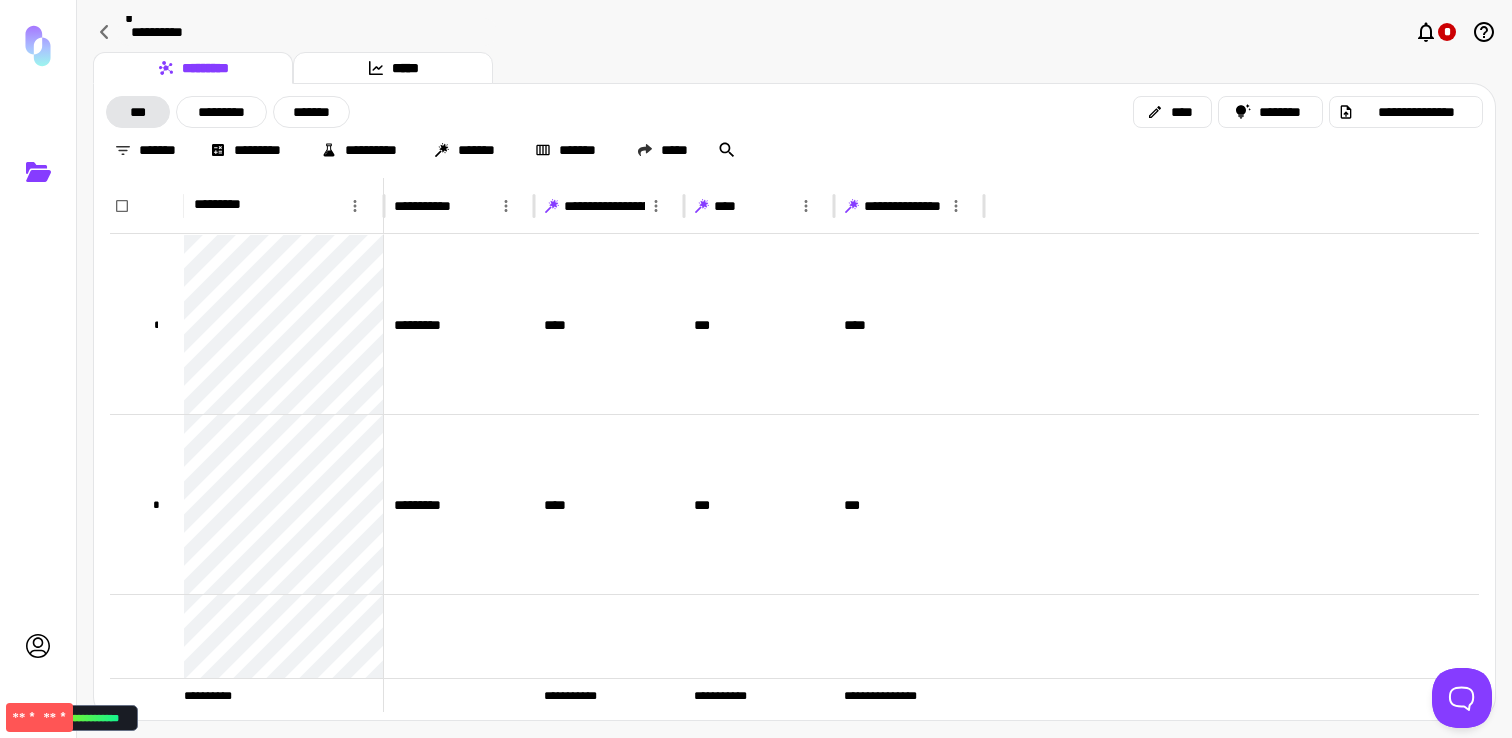 click 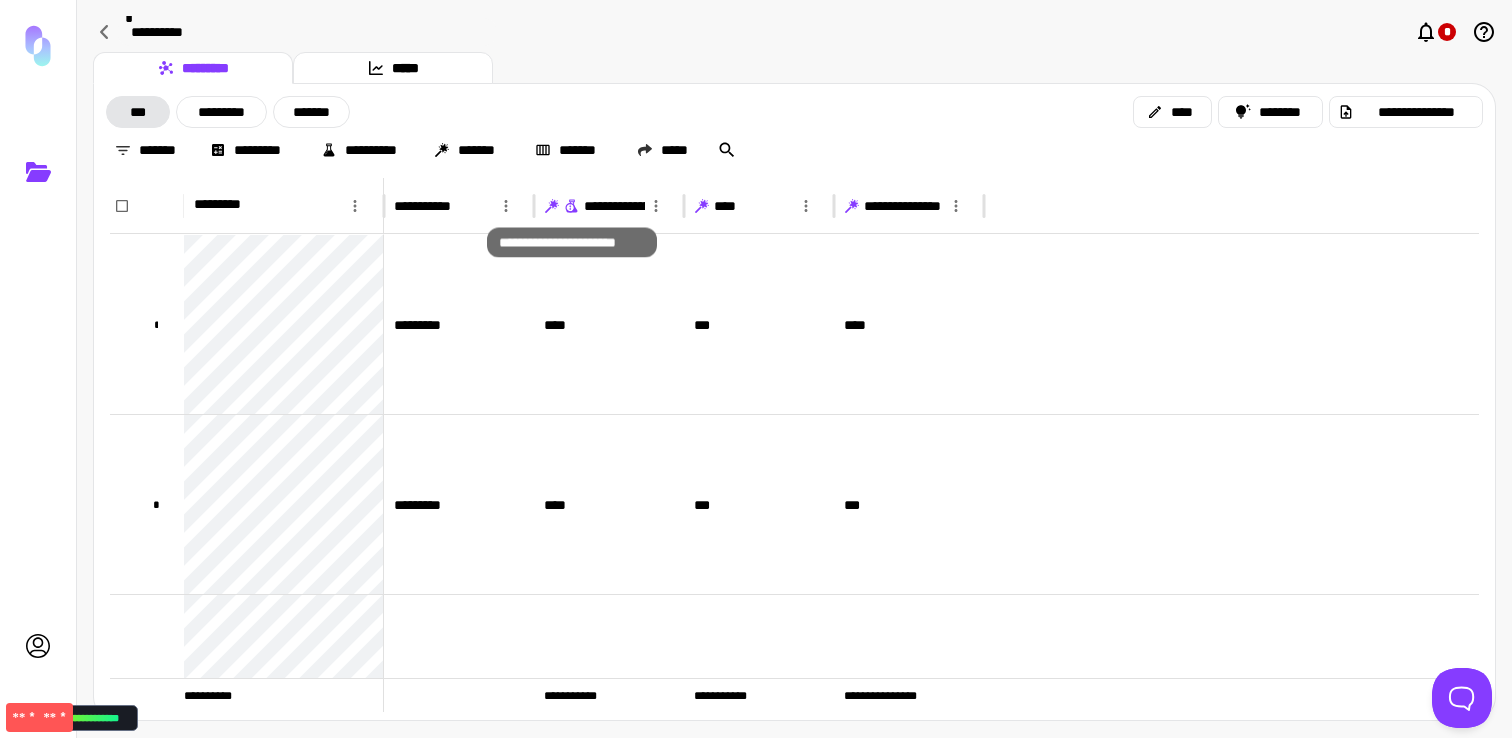 click 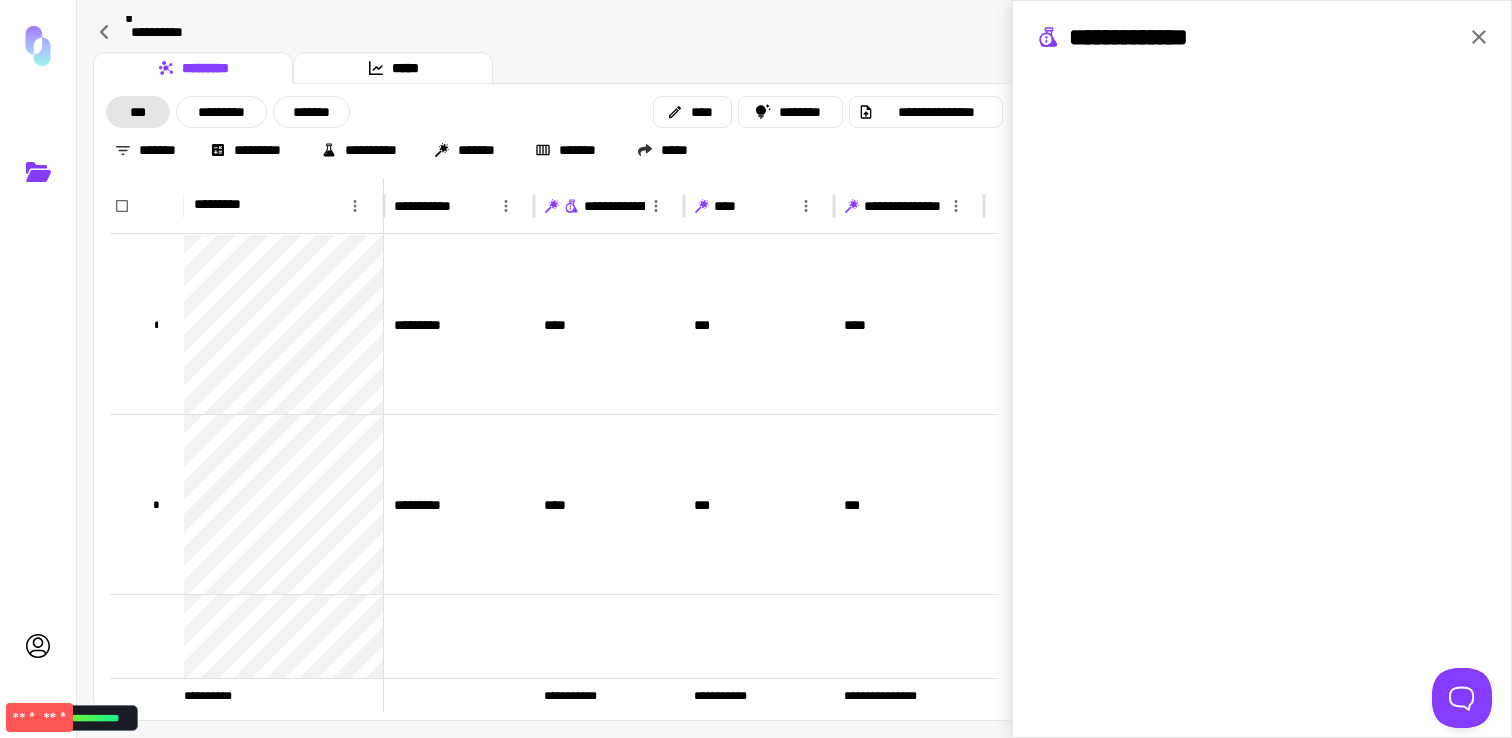 click 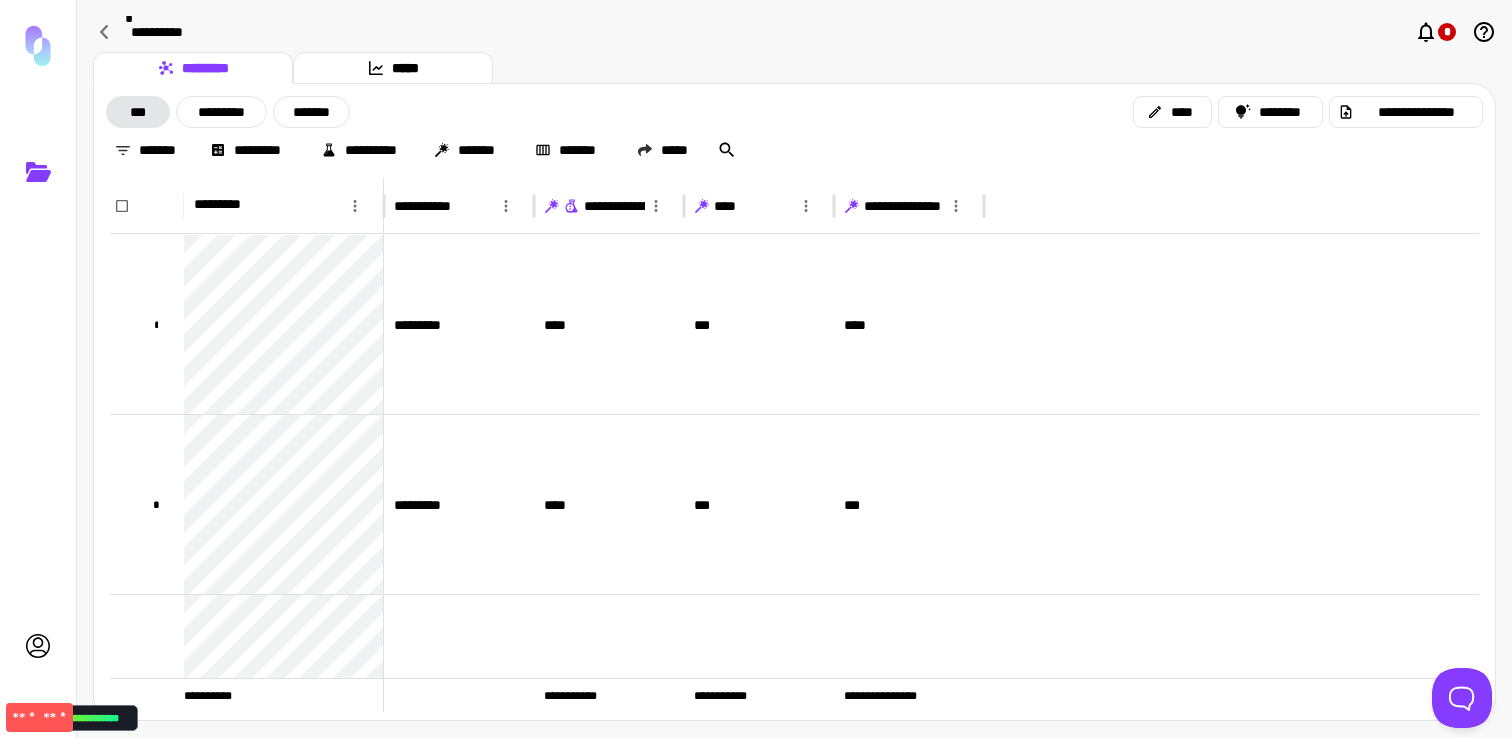 click on "**********" at bounding box center (794, 131) 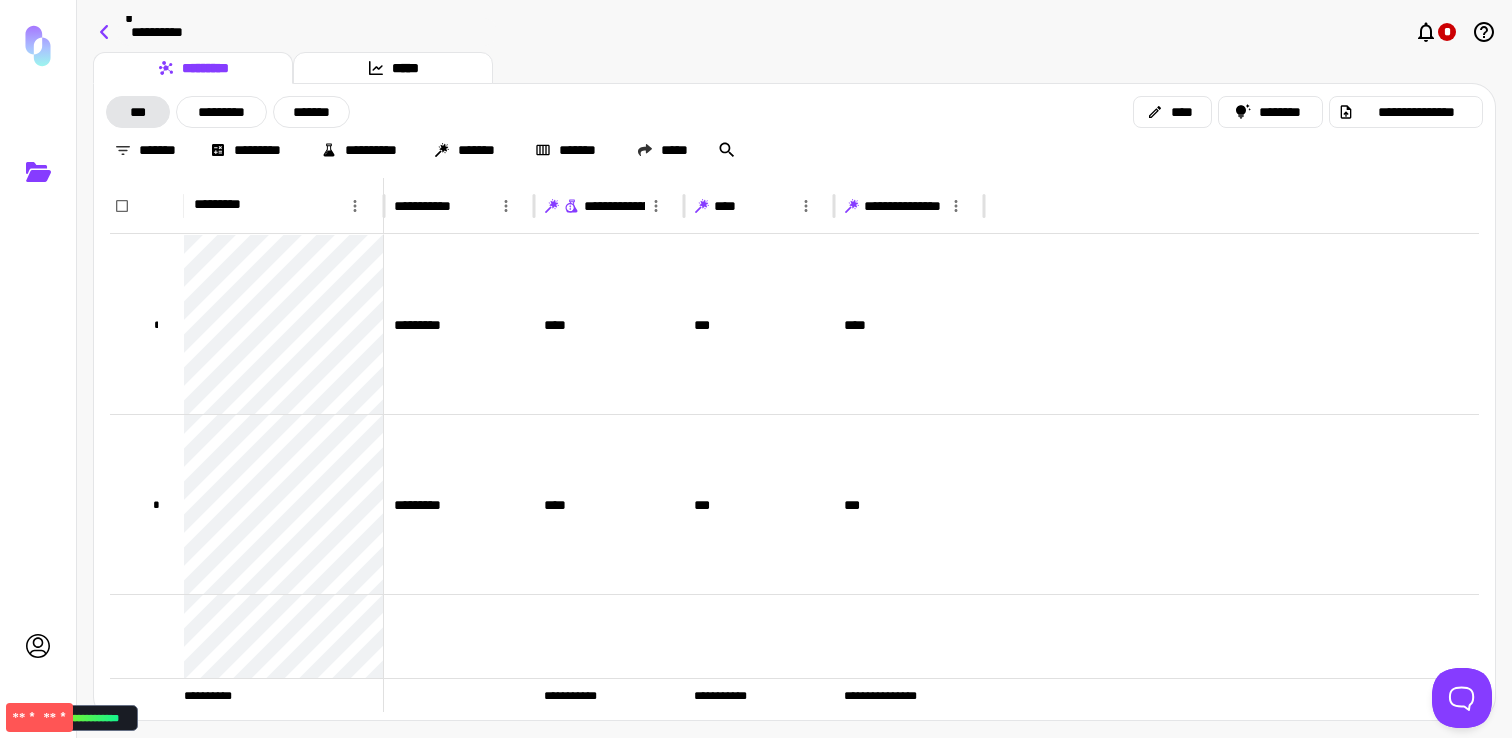 click 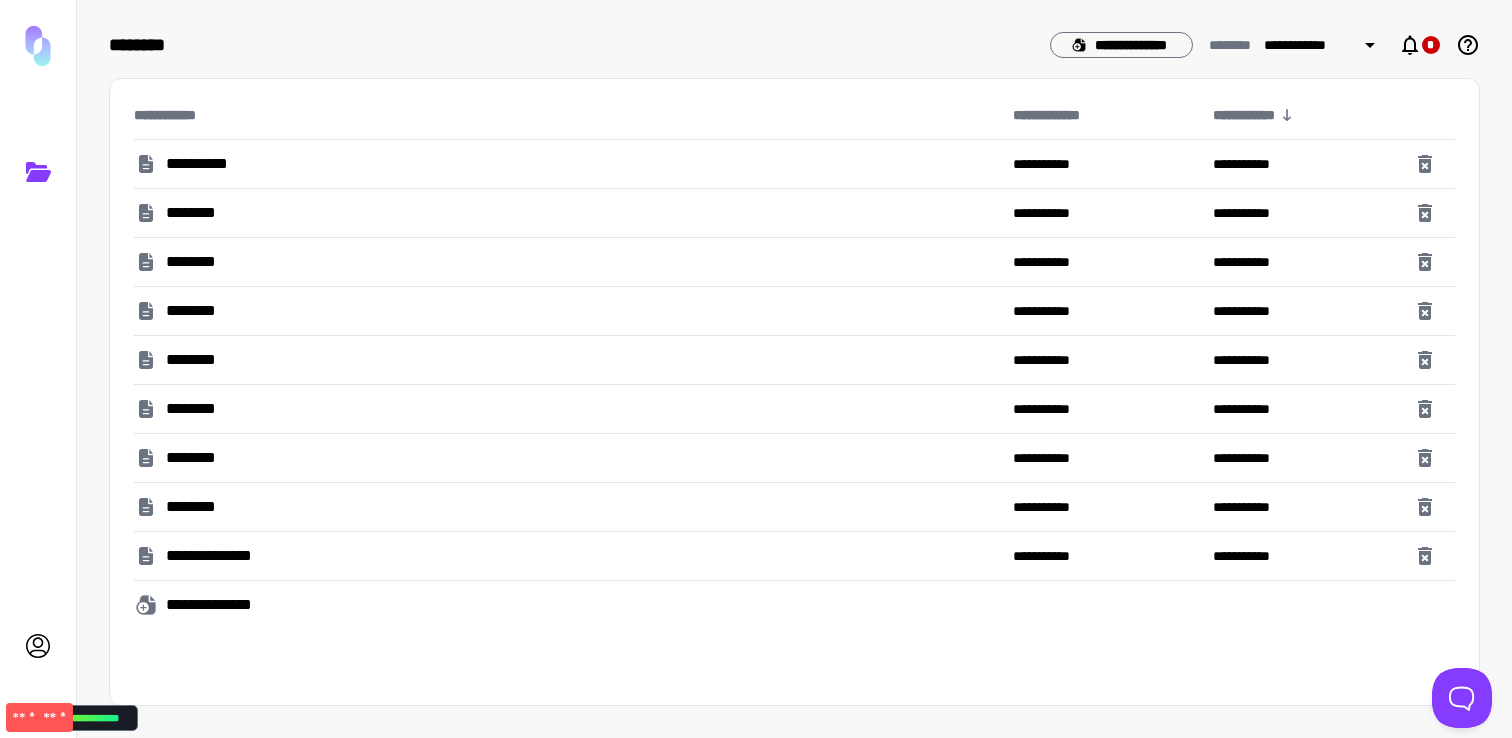 click on "********" at bounding box center [569, 213] 